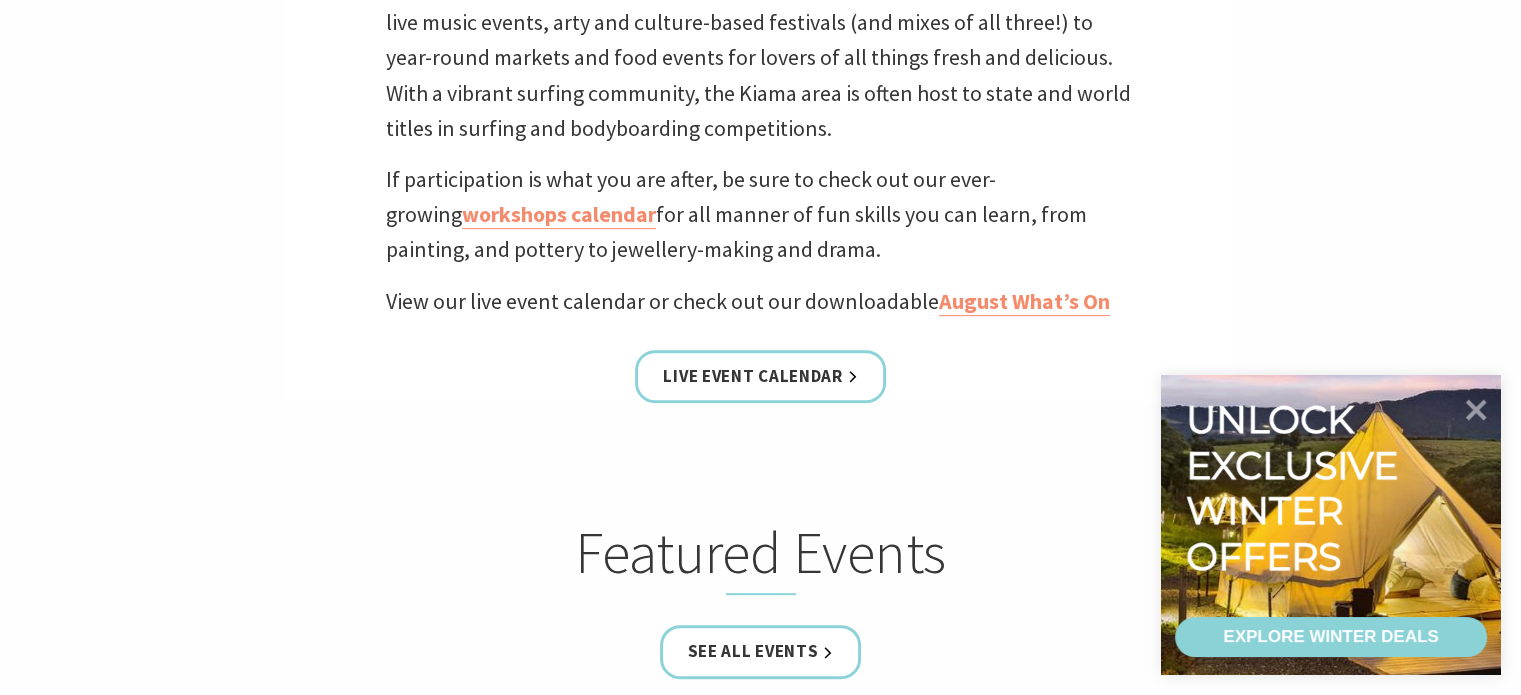 scroll, scrollTop: 900, scrollLeft: 0, axis: vertical 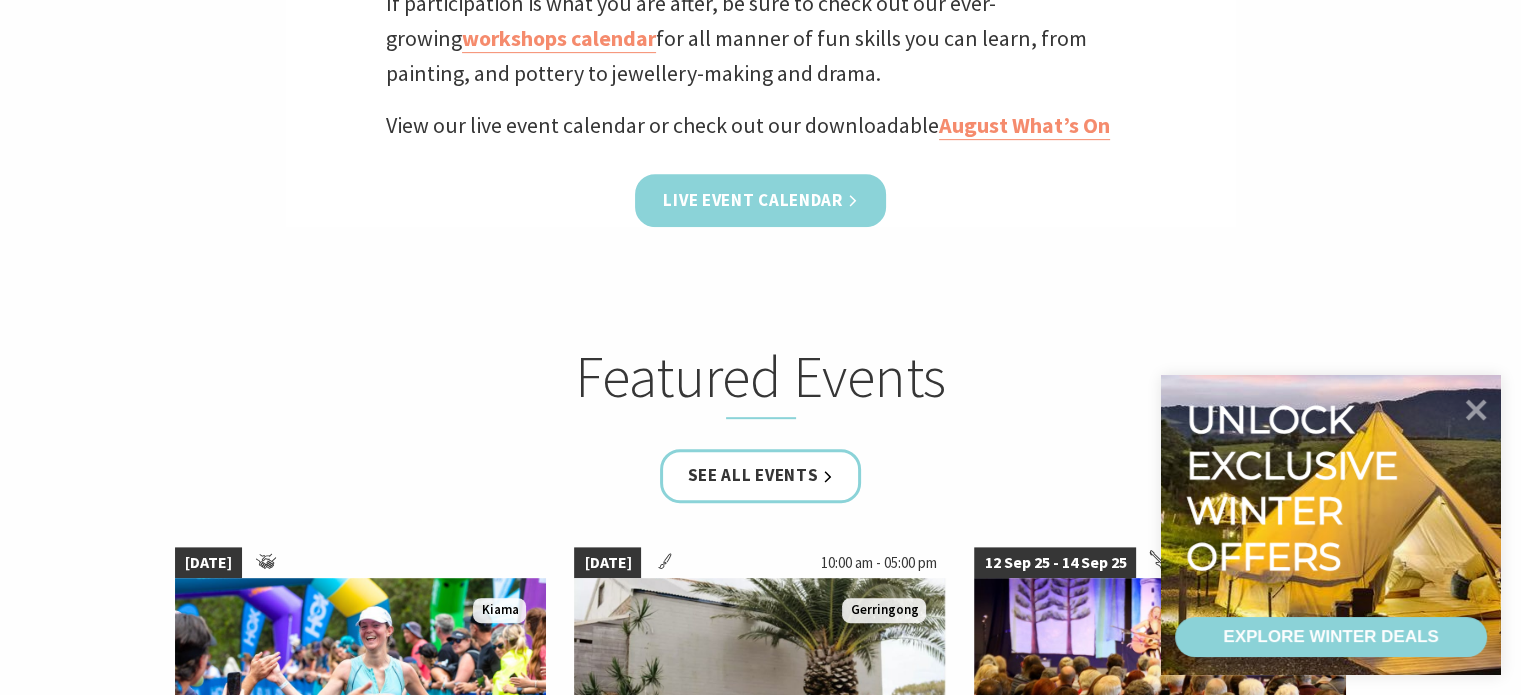 click on "Live Event Calendar" at bounding box center (760, 200) 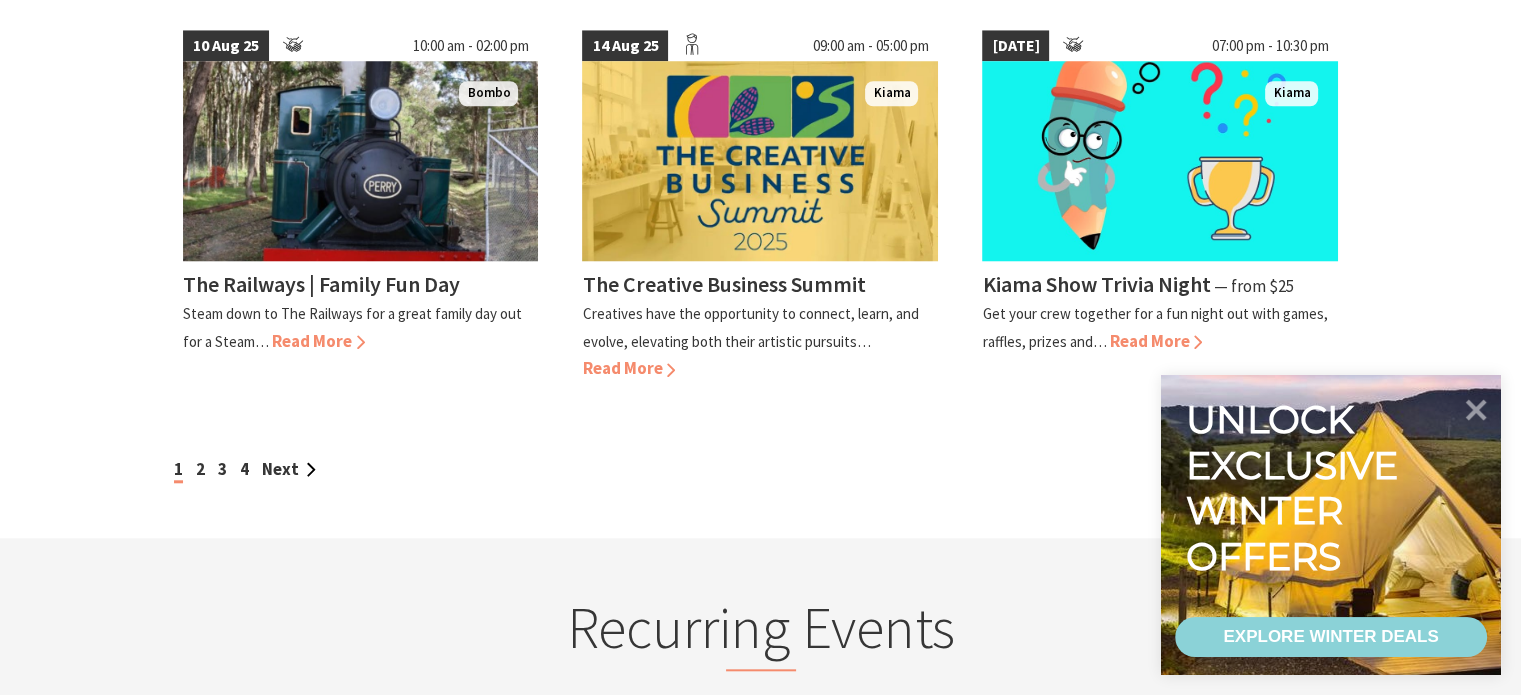 scroll, scrollTop: 1800, scrollLeft: 0, axis: vertical 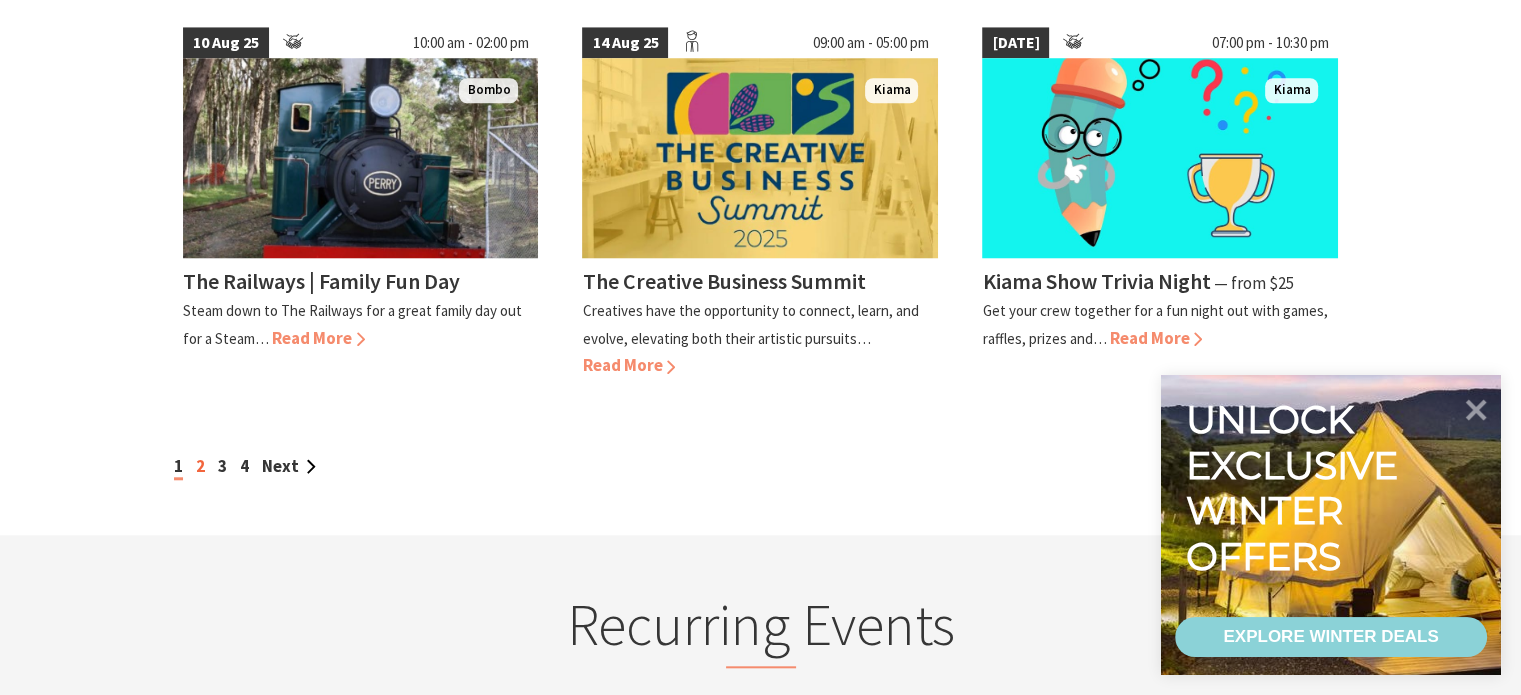 click on "2" at bounding box center [200, 466] 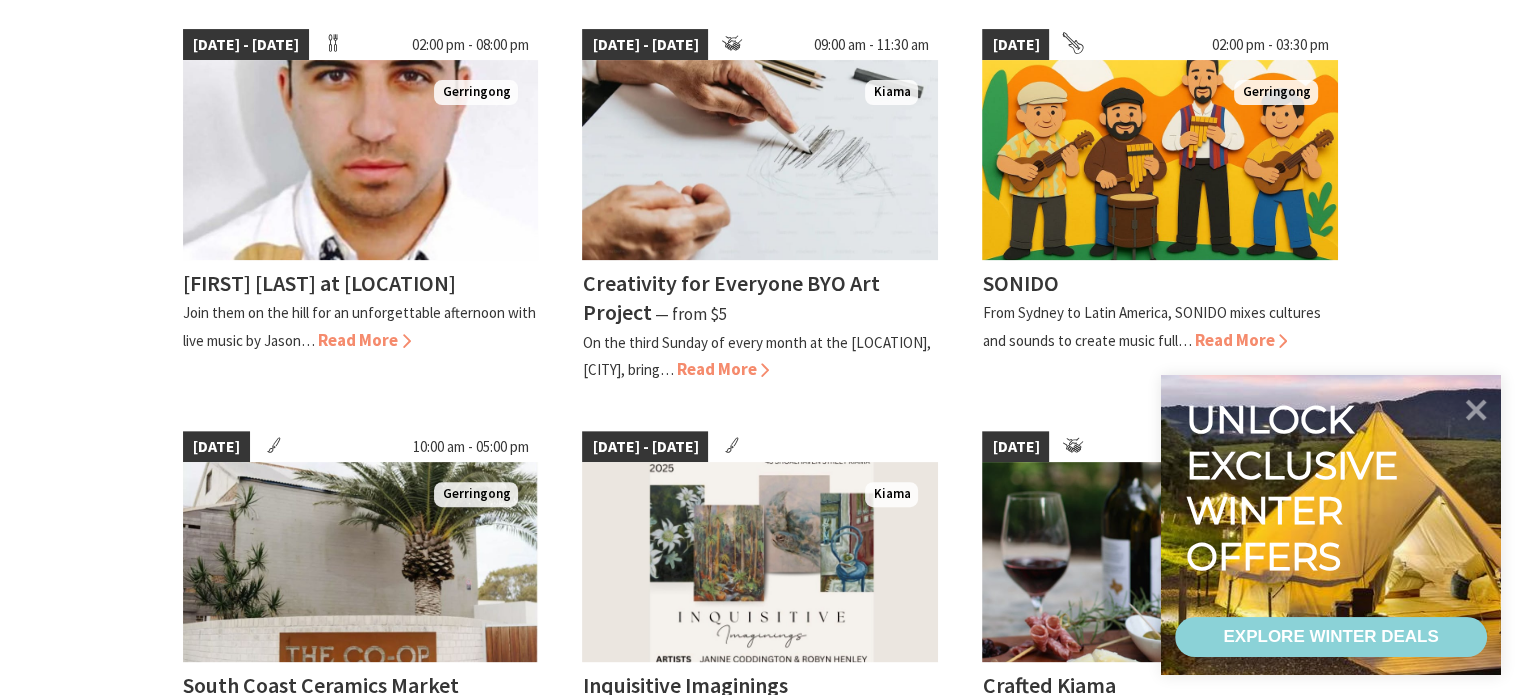 scroll, scrollTop: 600, scrollLeft: 0, axis: vertical 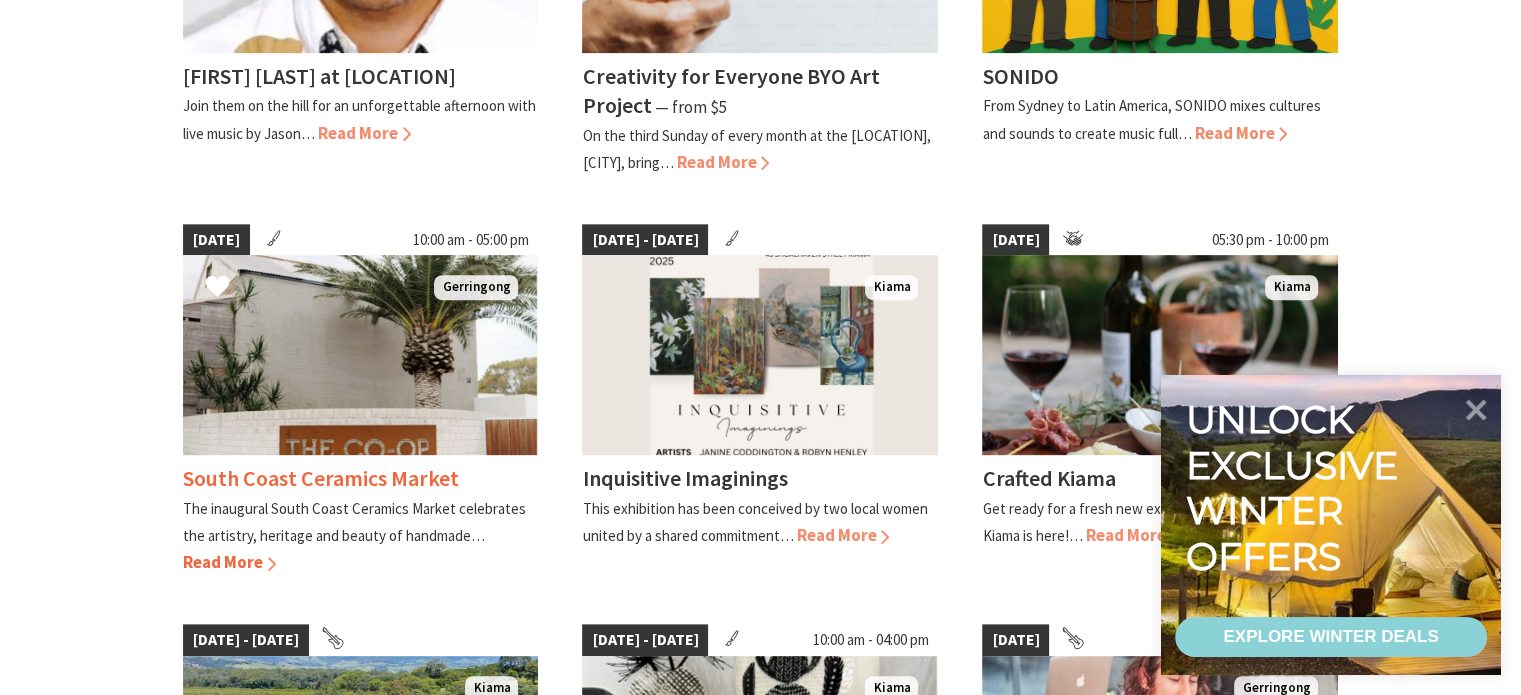 click on "Read More" at bounding box center [229, 562] 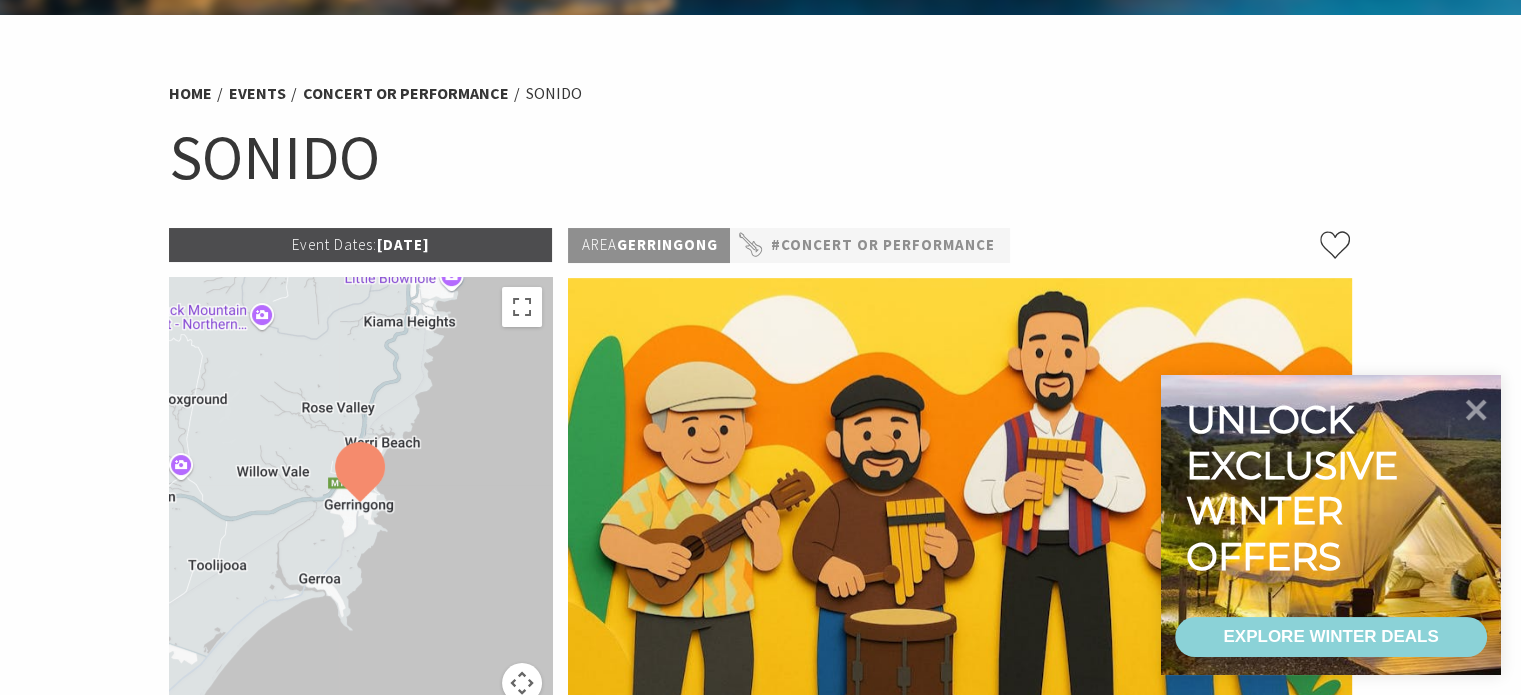 scroll, scrollTop: 100, scrollLeft: 0, axis: vertical 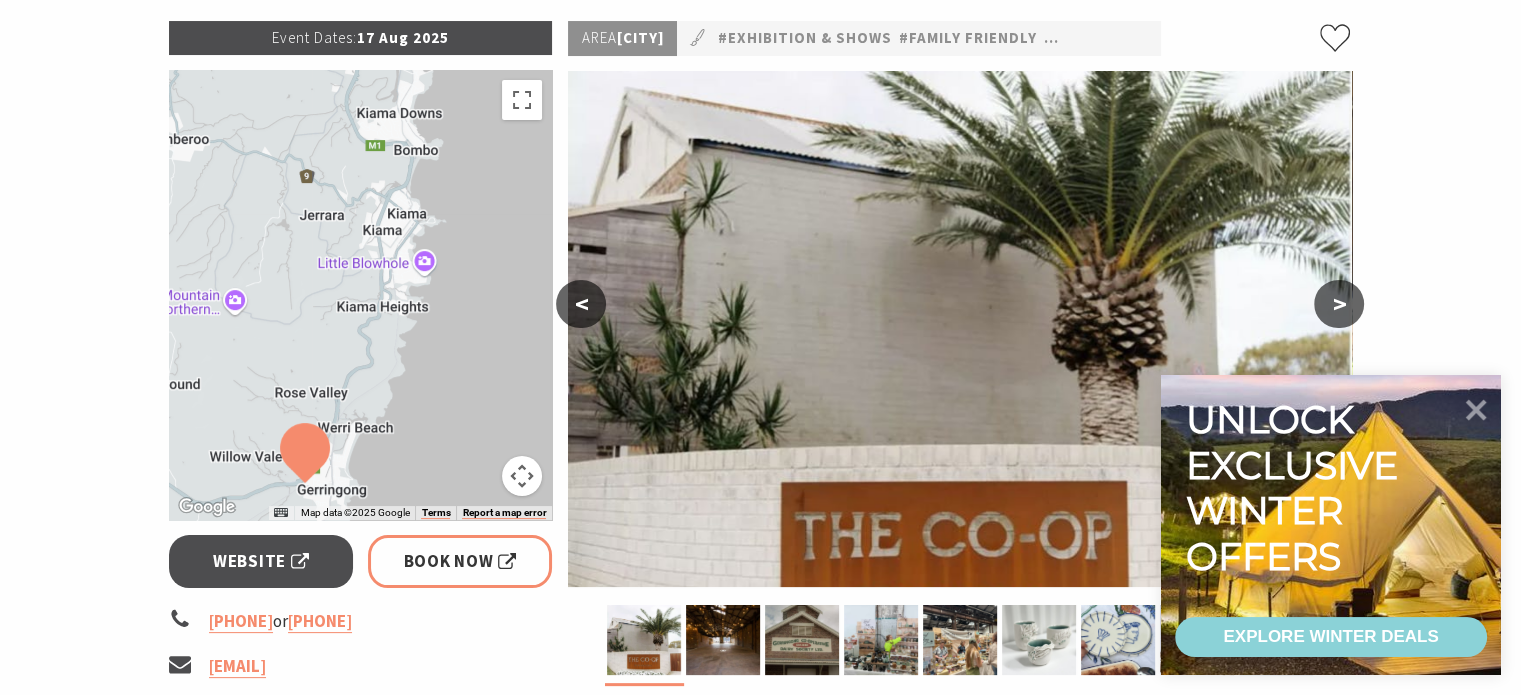 drag, startPoint x: 460, startPoint y: 218, endPoint x: 405, endPoint y: 408, distance: 197.8004 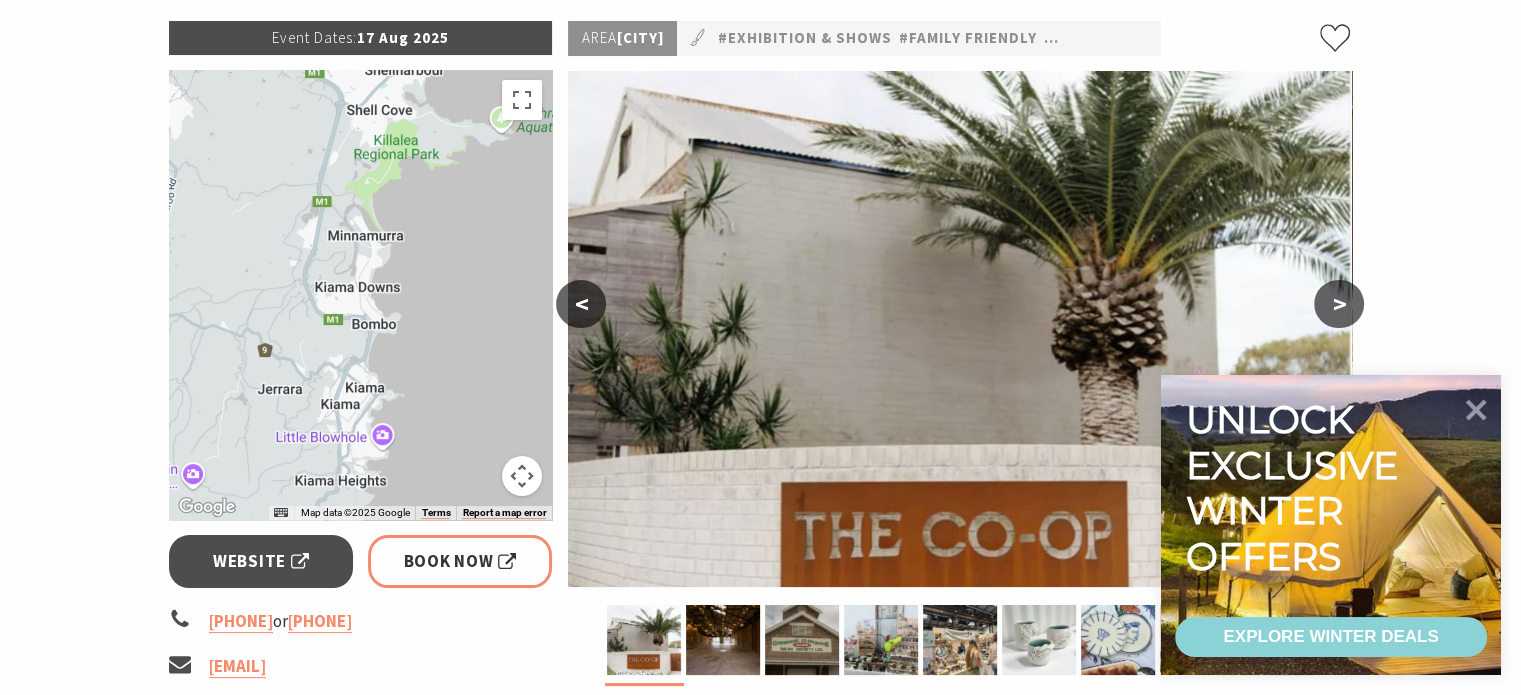 drag, startPoint x: 457, startPoint y: 295, endPoint x: 425, endPoint y: 421, distance: 130 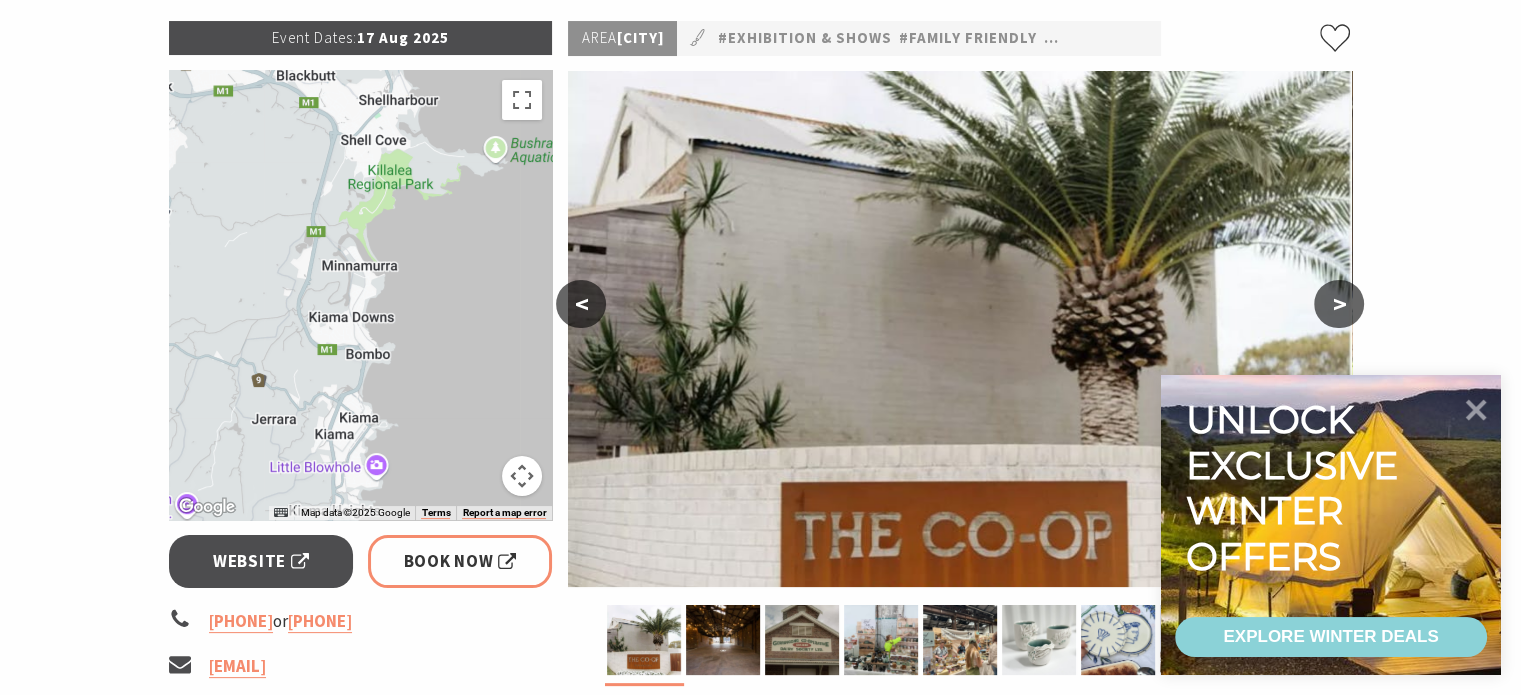 drag, startPoint x: 438, startPoint y: 307, endPoint x: 364, endPoint y: 392, distance: 112.698715 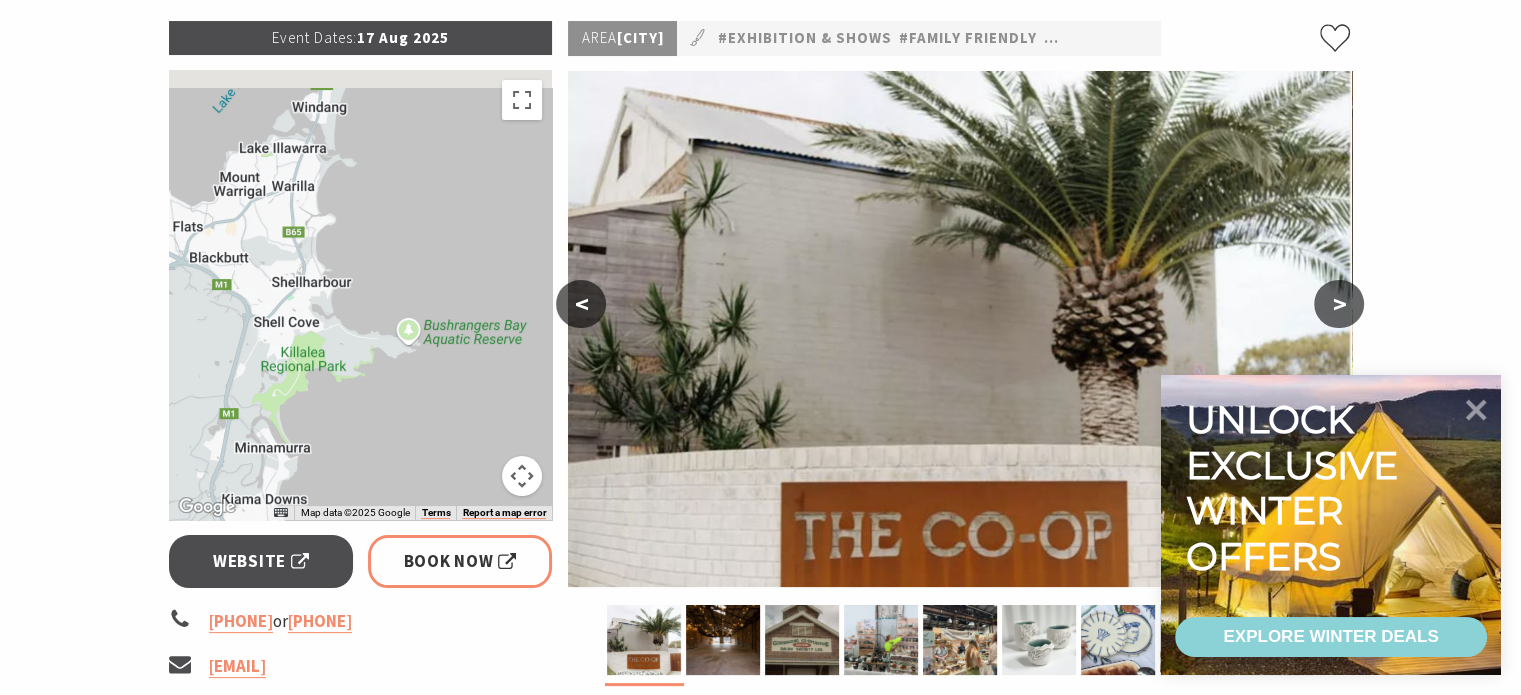 drag, startPoint x: 392, startPoint y: 331, endPoint x: 428, endPoint y: 368, distance: 51.62364 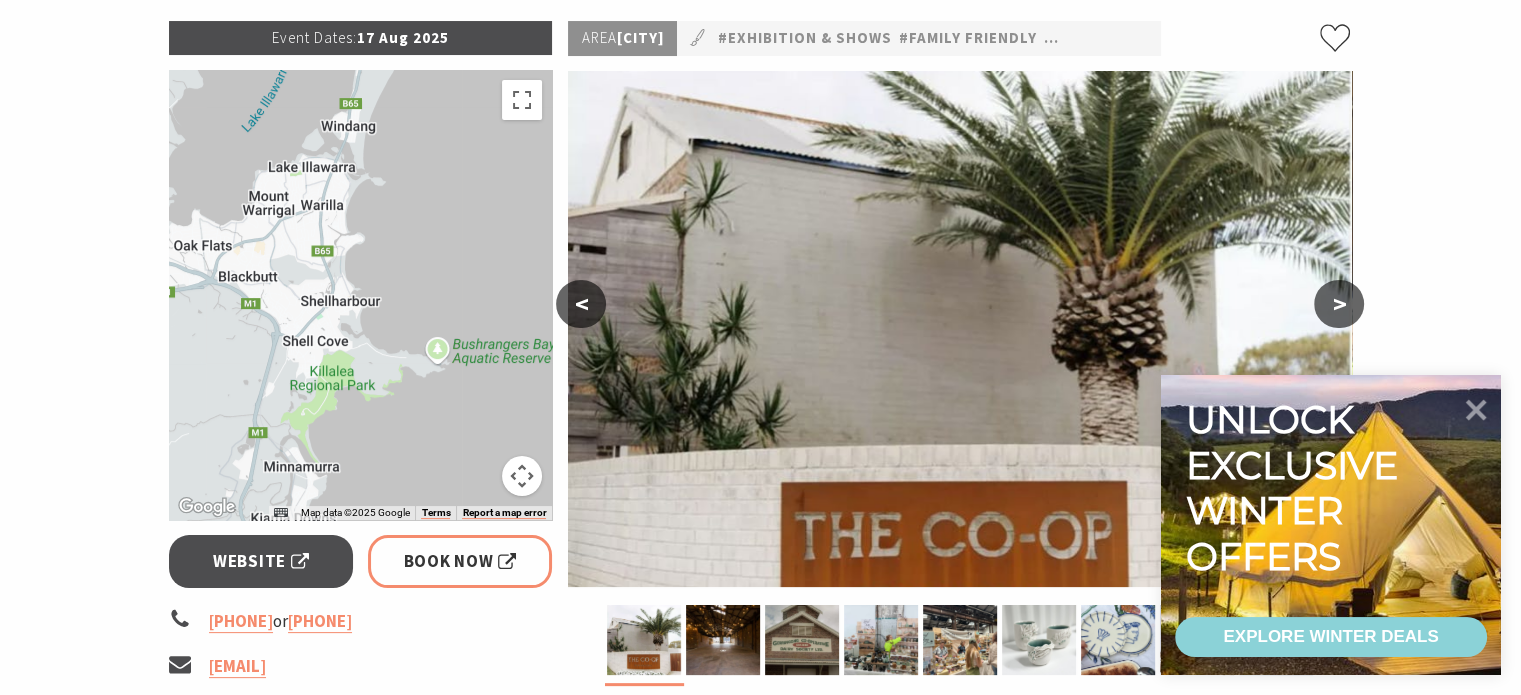 drag, startPoint x: 432, startPoint y: 217, endPoint x: 496, endPoint y: 343, distance: 141.32233 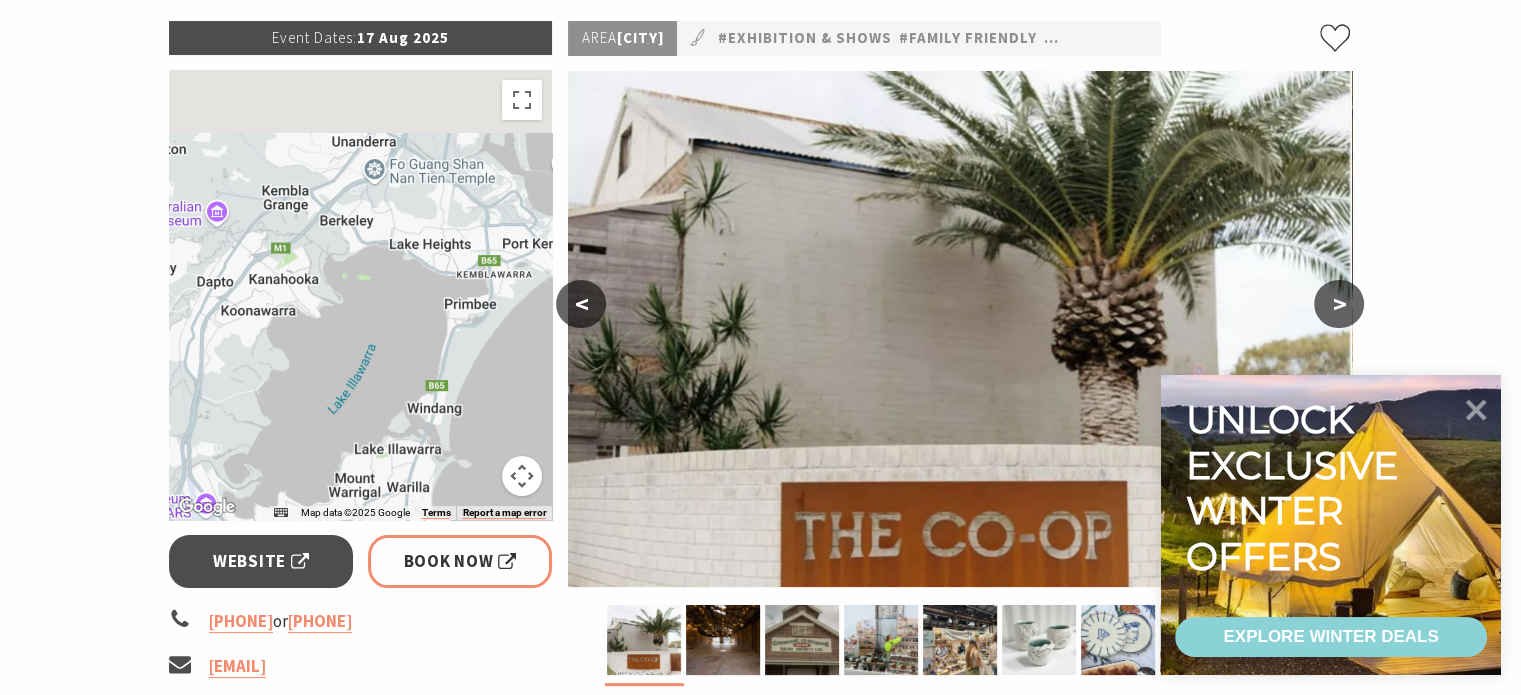 drag, startPoint x: 477, startPoint y: 215, endPoint x: 482, endPoint y: 359, distance: 144.08678 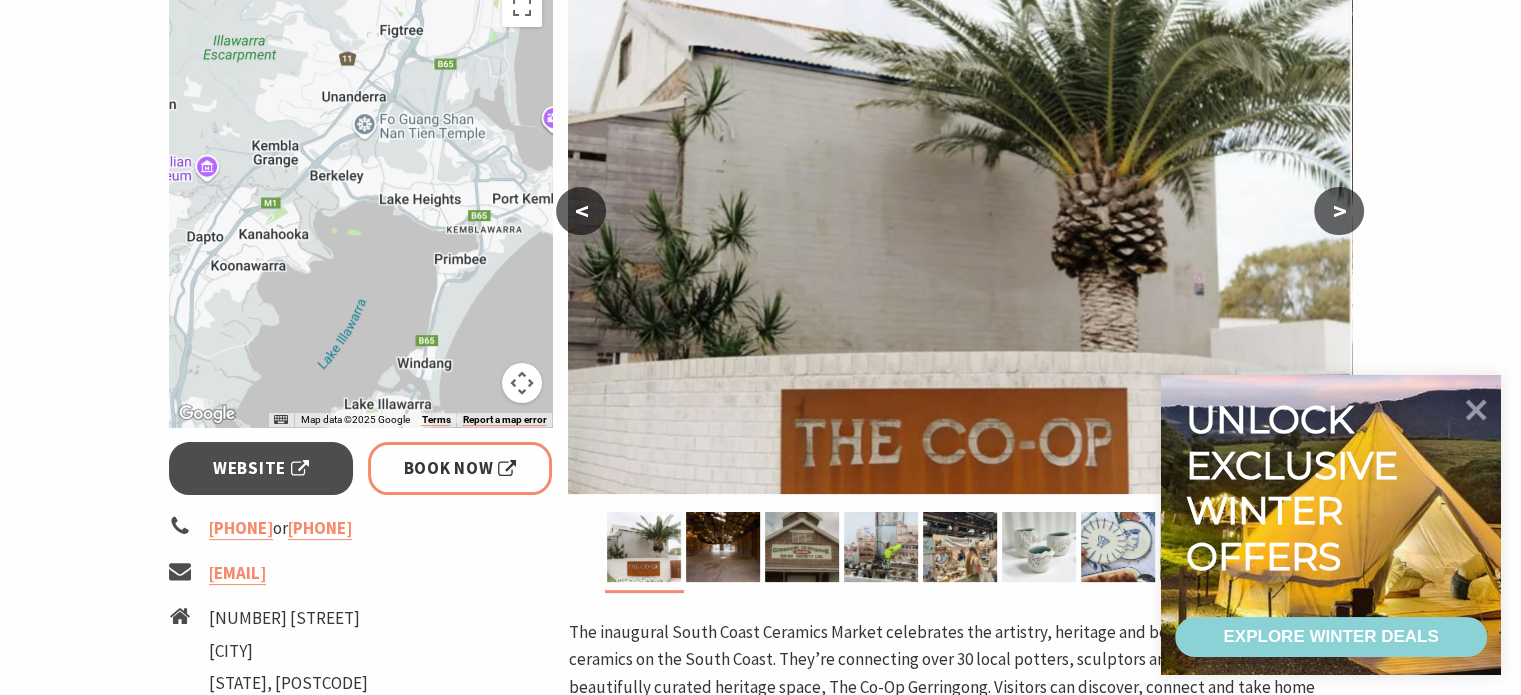 scroll, scrollTop: 400, scrollLeft: 0, axis: vertical 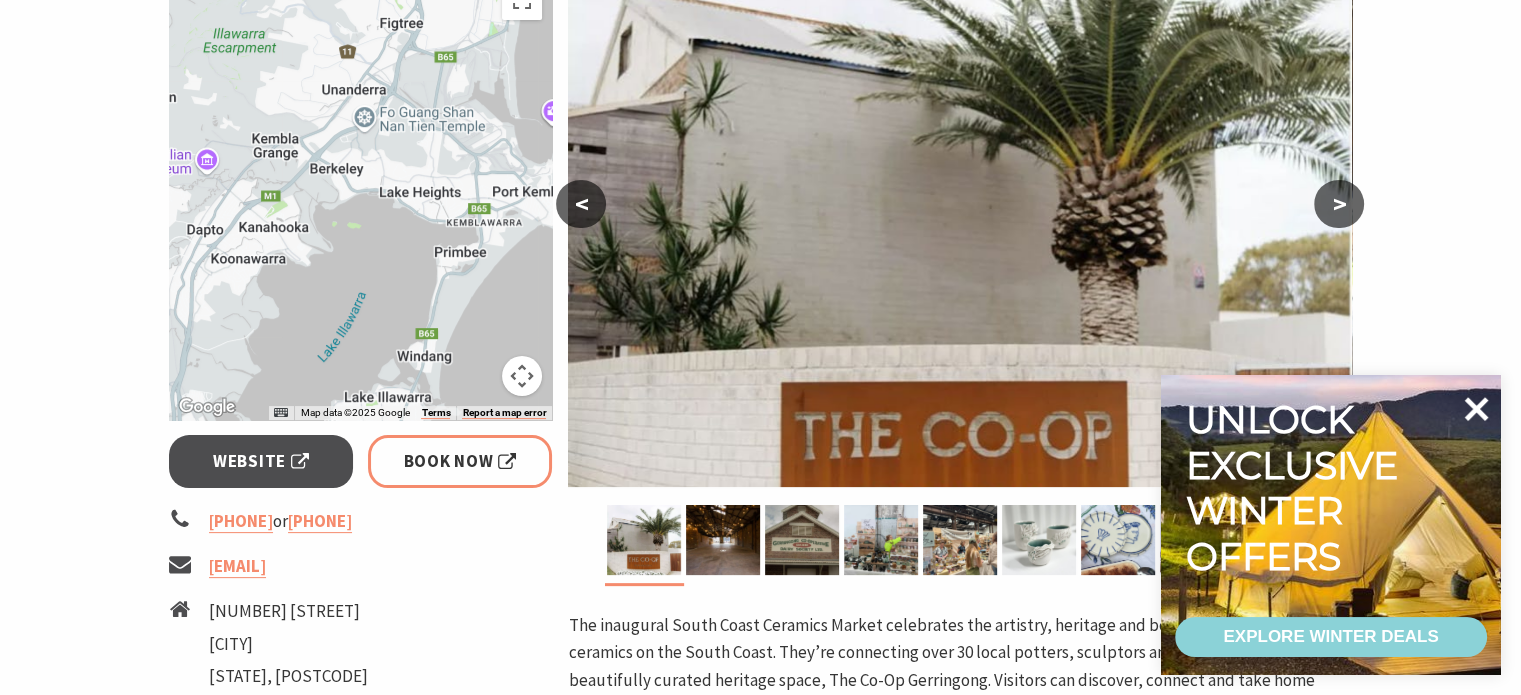 click 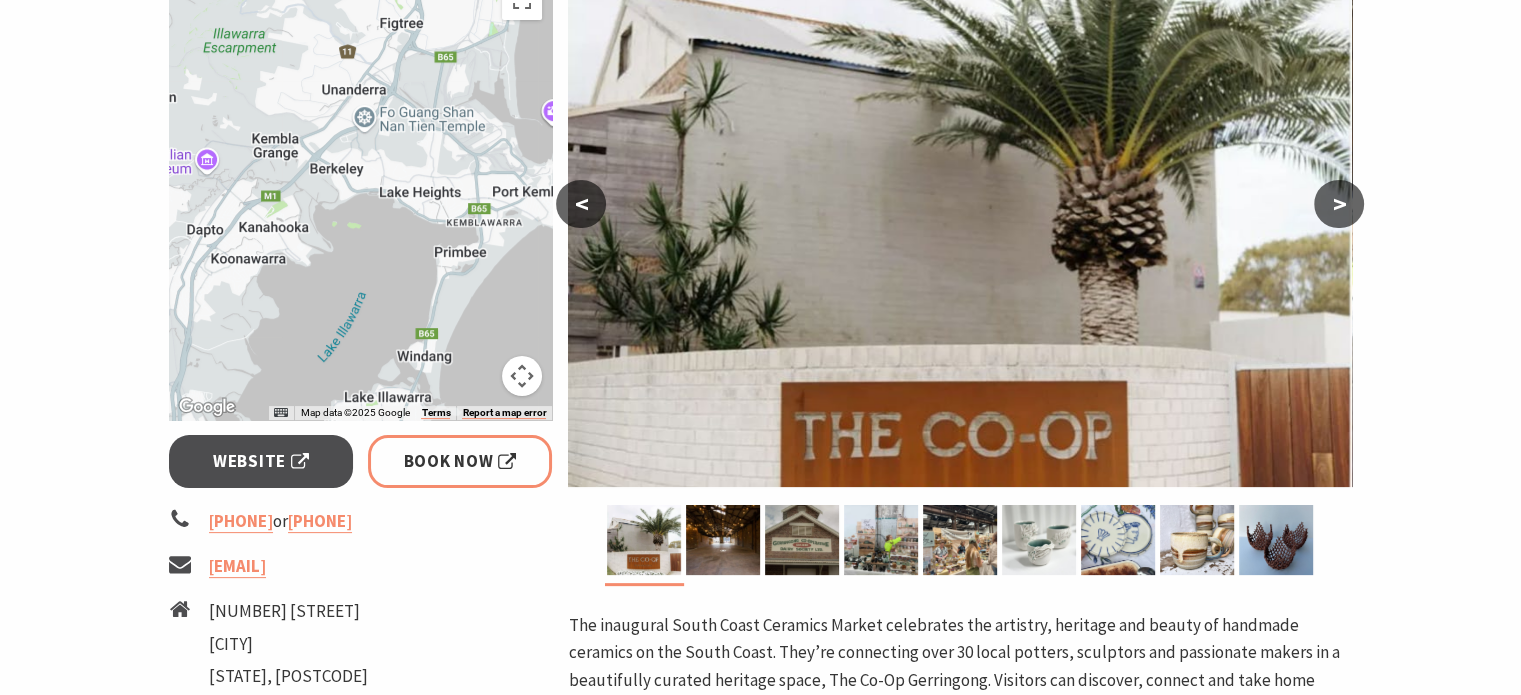 click on ">" at bounding box center (1339, 204) 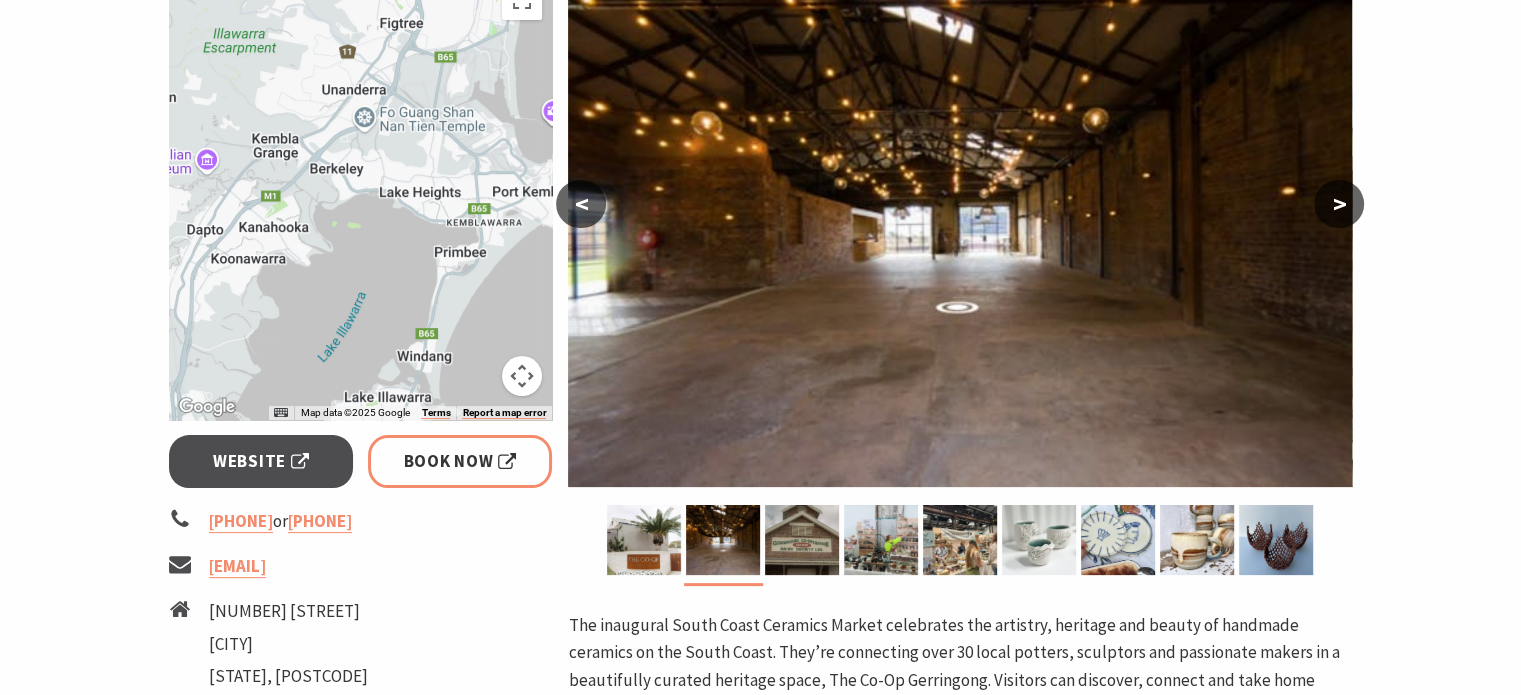 click on ">" at bounding box center (1339, 204) 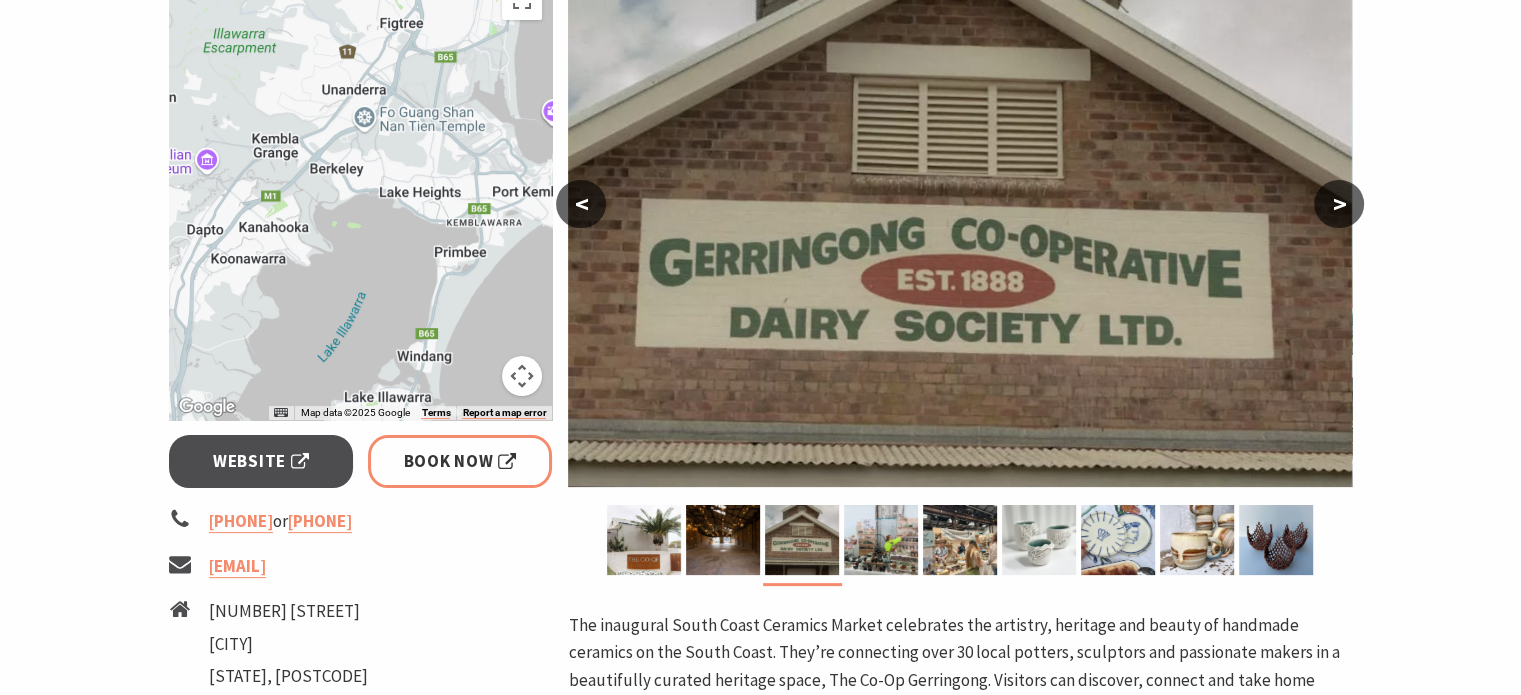 click on ">" at bounding box center [1339, 204] 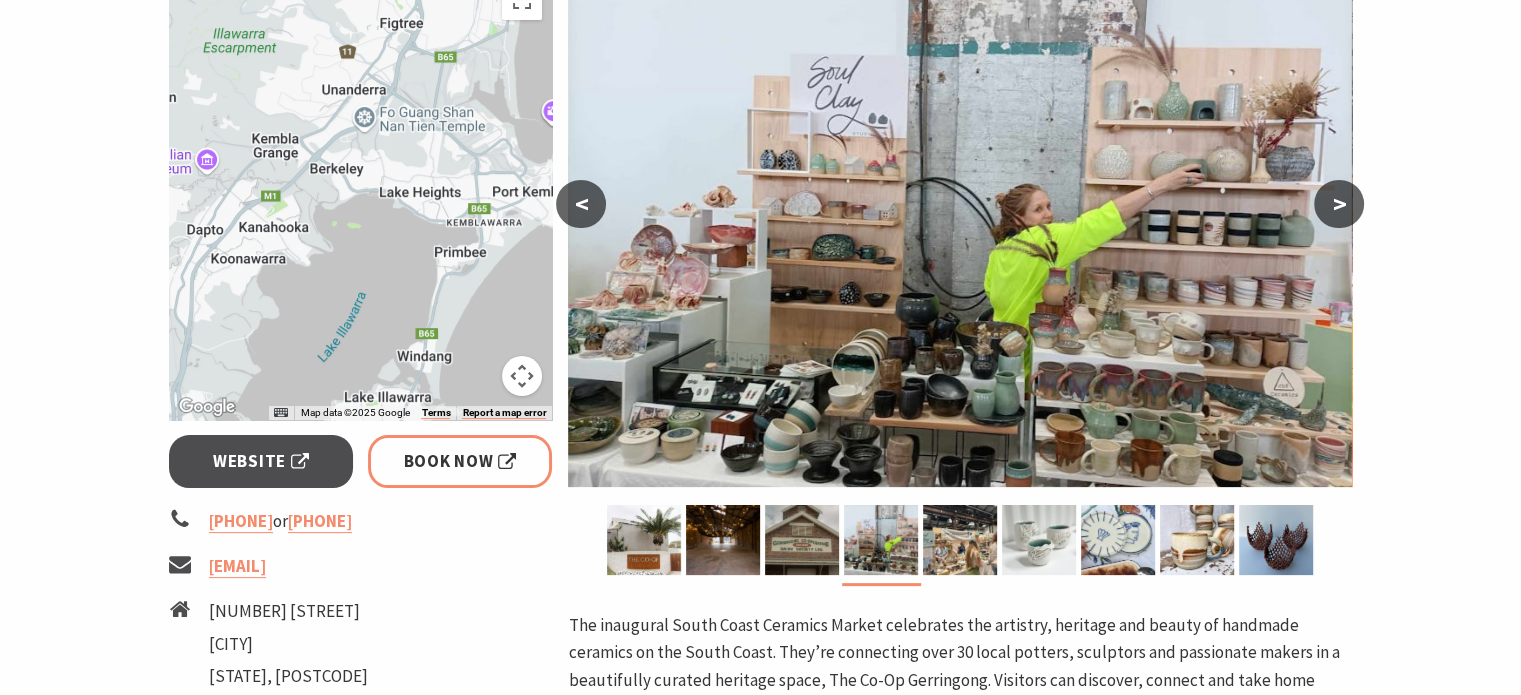 click on ">" at bounding box center (1339, 204) 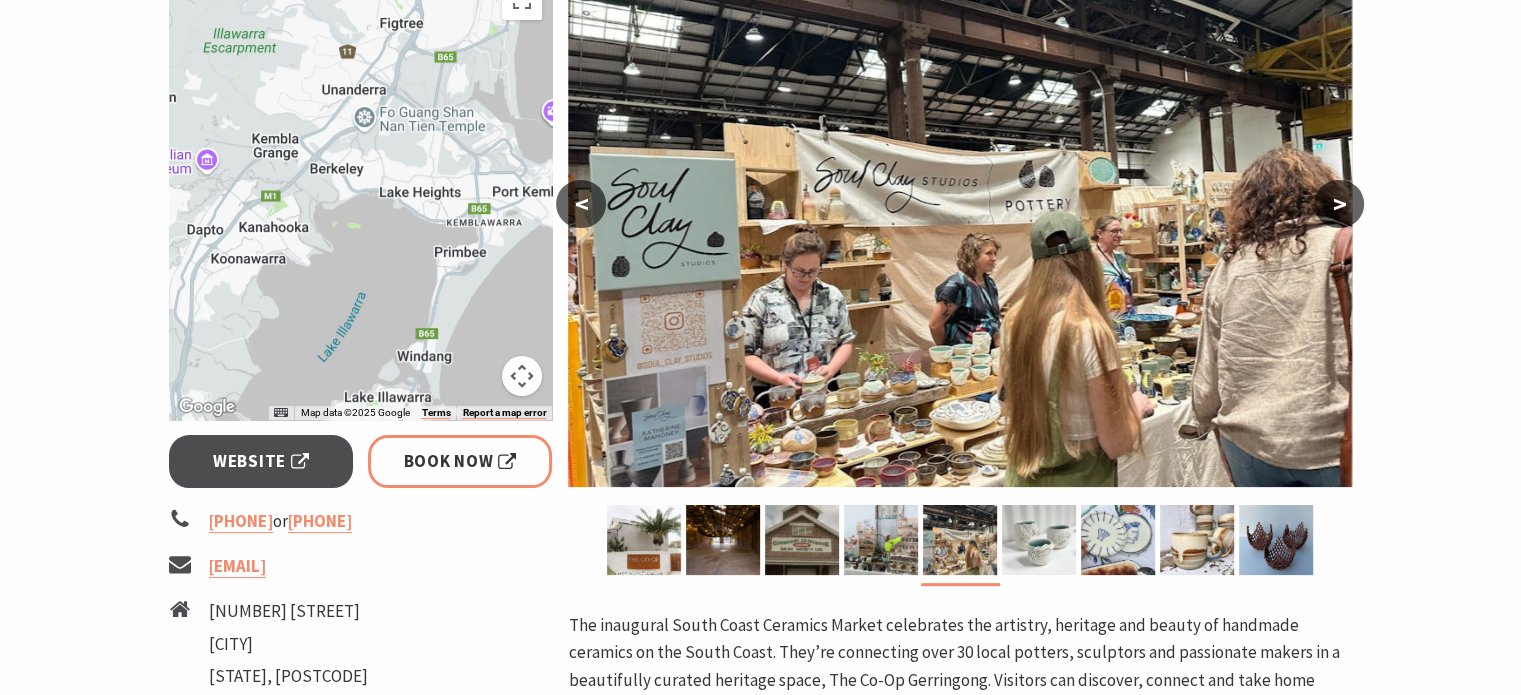 click on ">" at bounding box center [1339, 204] 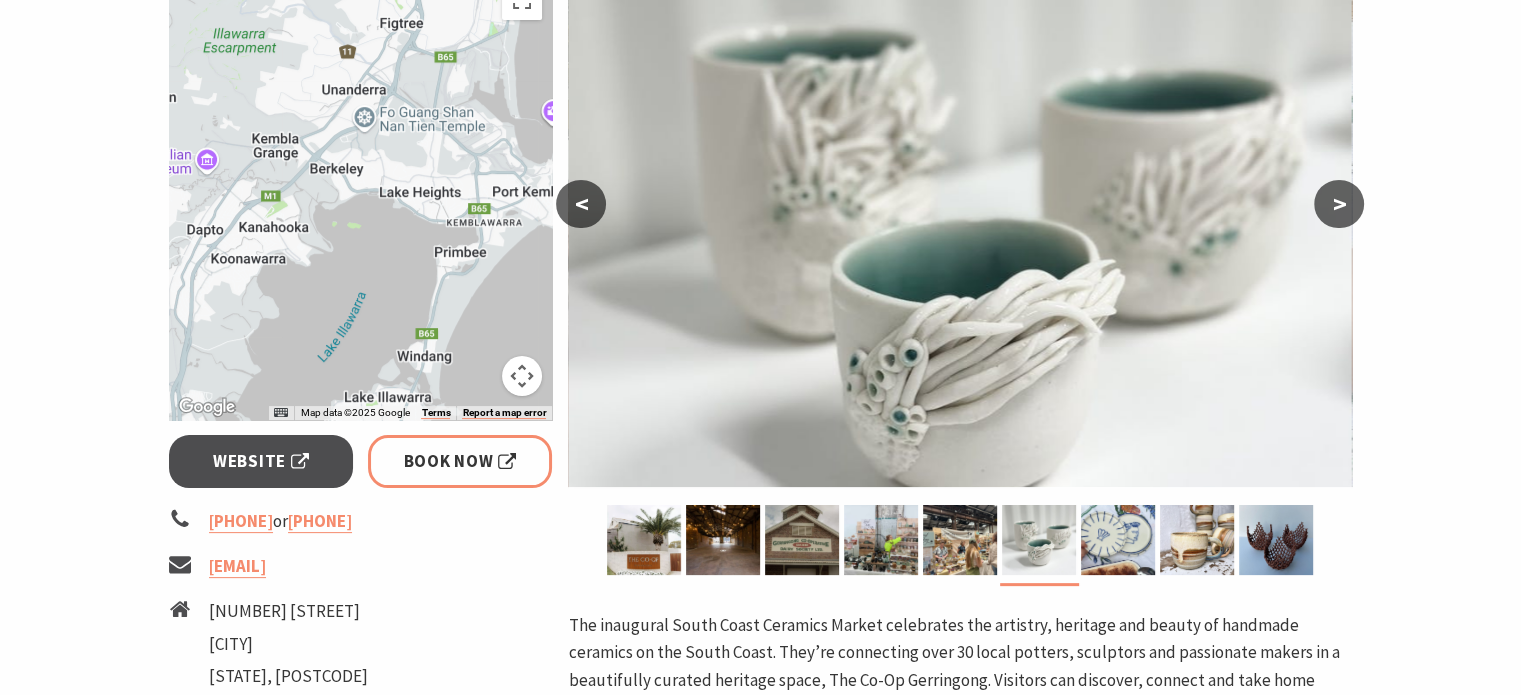 click on ">" at bounding box center (1339, 204) 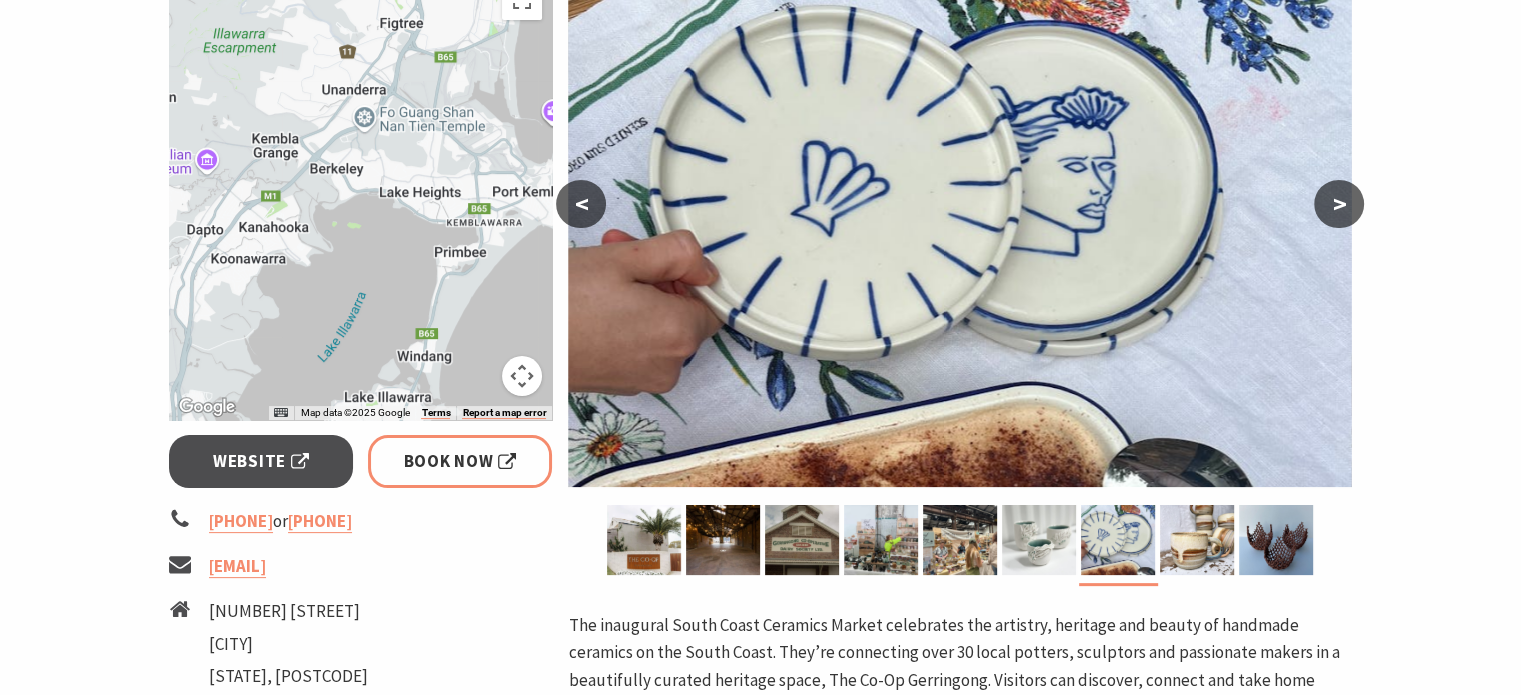 click on ">" at bounding box center (1339, 204) 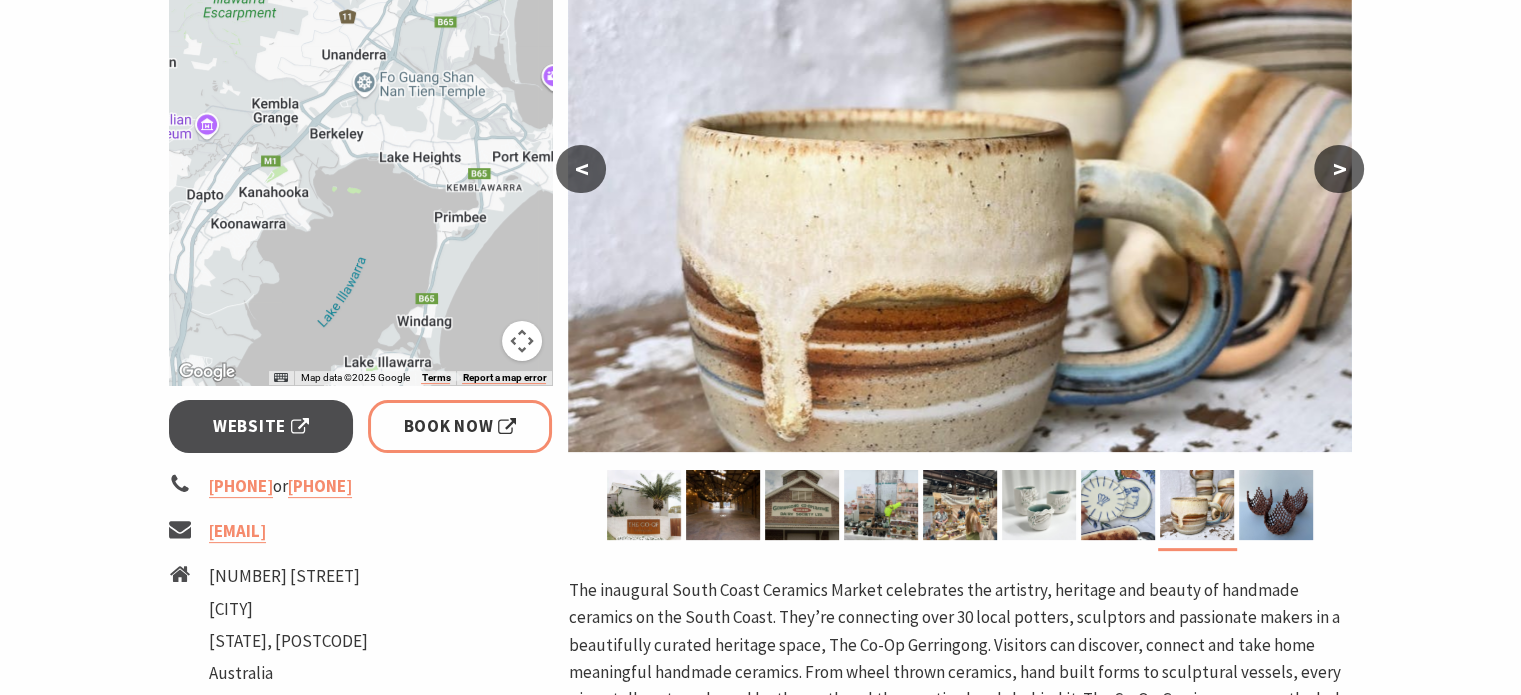 scroll, scrollTop: 400, scrollLeft: 0, axis: vertical 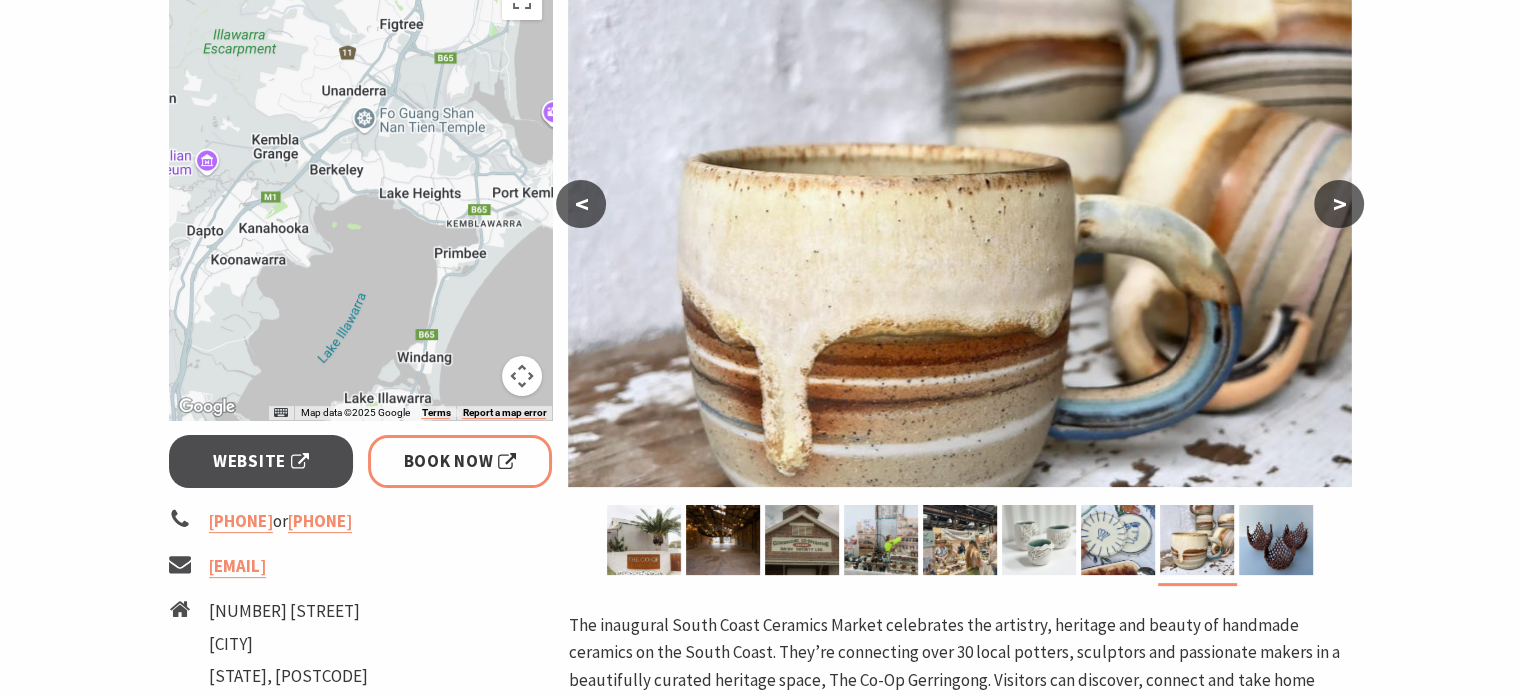 drag, startPoint x: 451, startPoint y: 308, endPoint x: 491, endPoint y: 203, distance: 112.36102 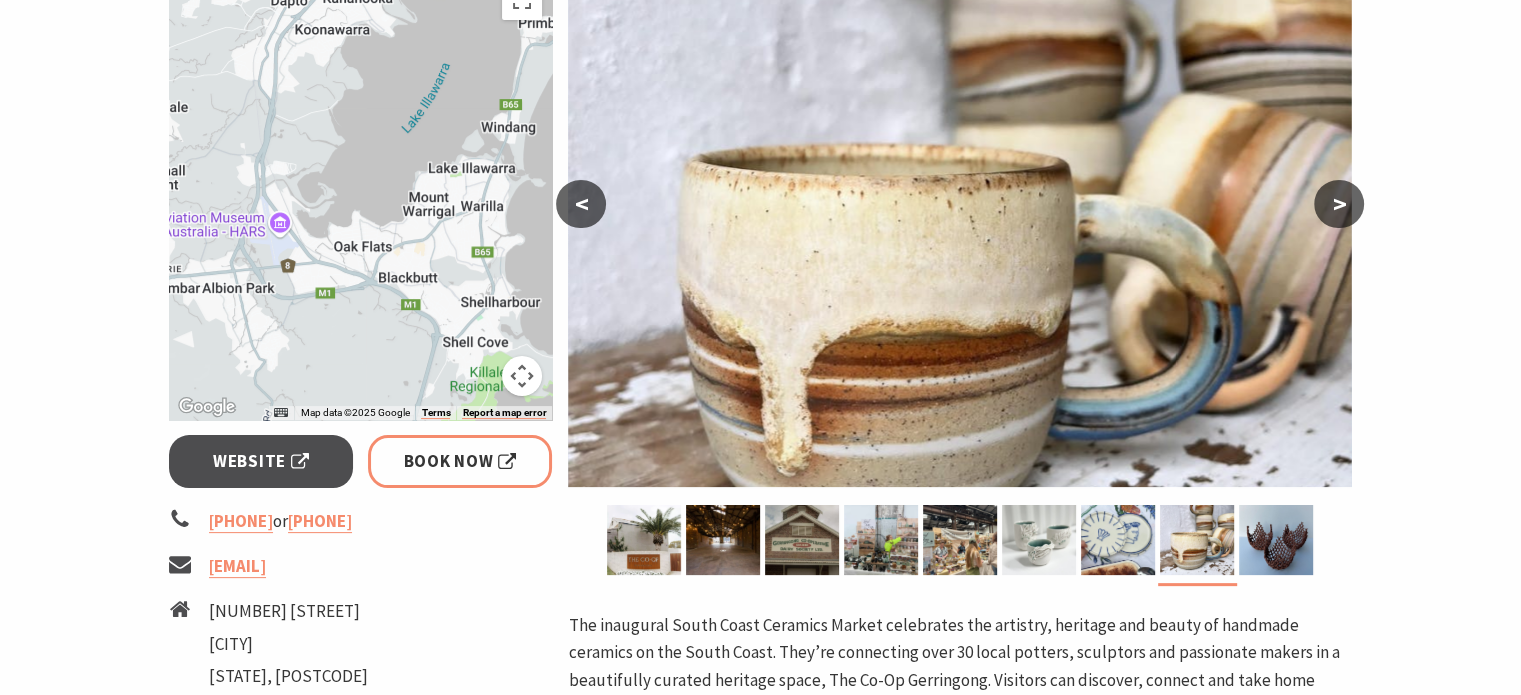 drag, startPoint x: 473, startPoint y: 301, endPoint x: 348, endPoint y: 155, distance: 192.20041 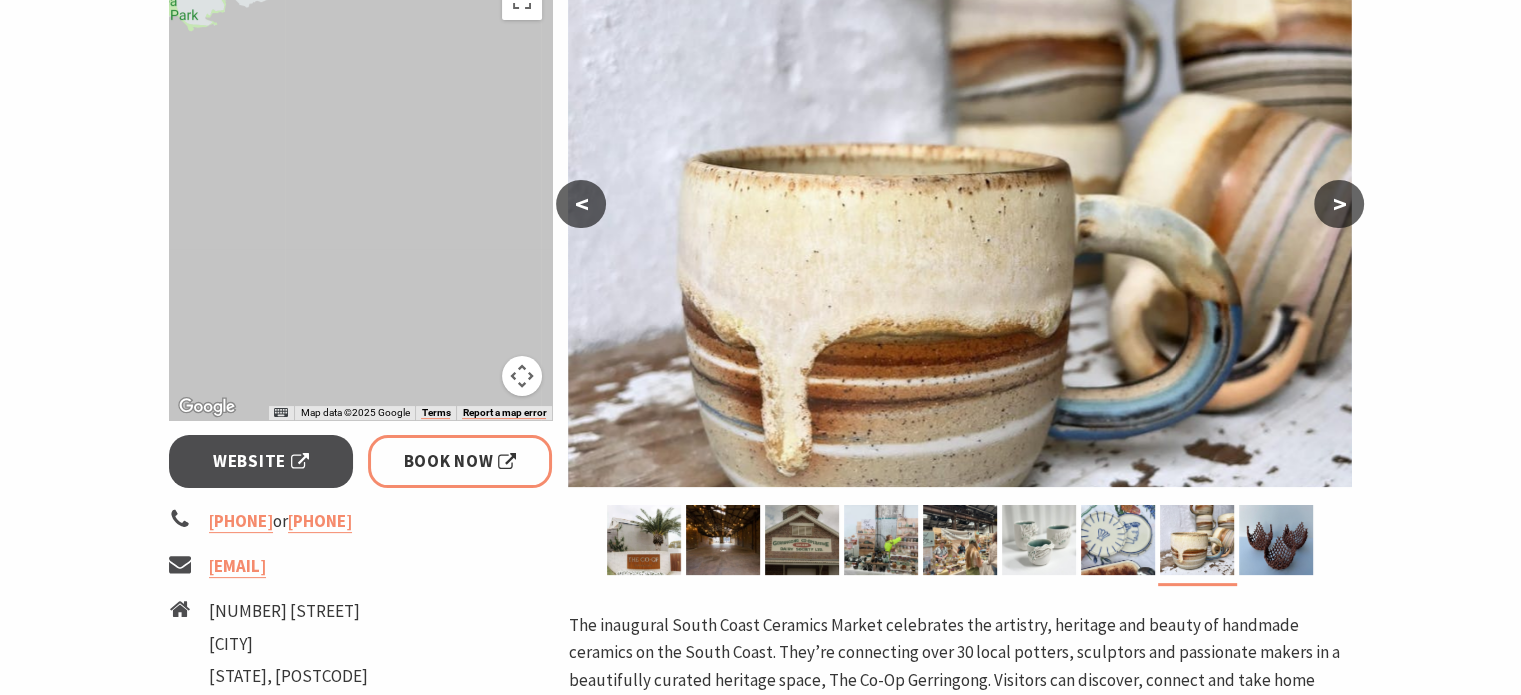 drag, startPoint x: 382, startPoint y: 258, endPoint x: 510, endPoint y: 250, distance: 128.24976 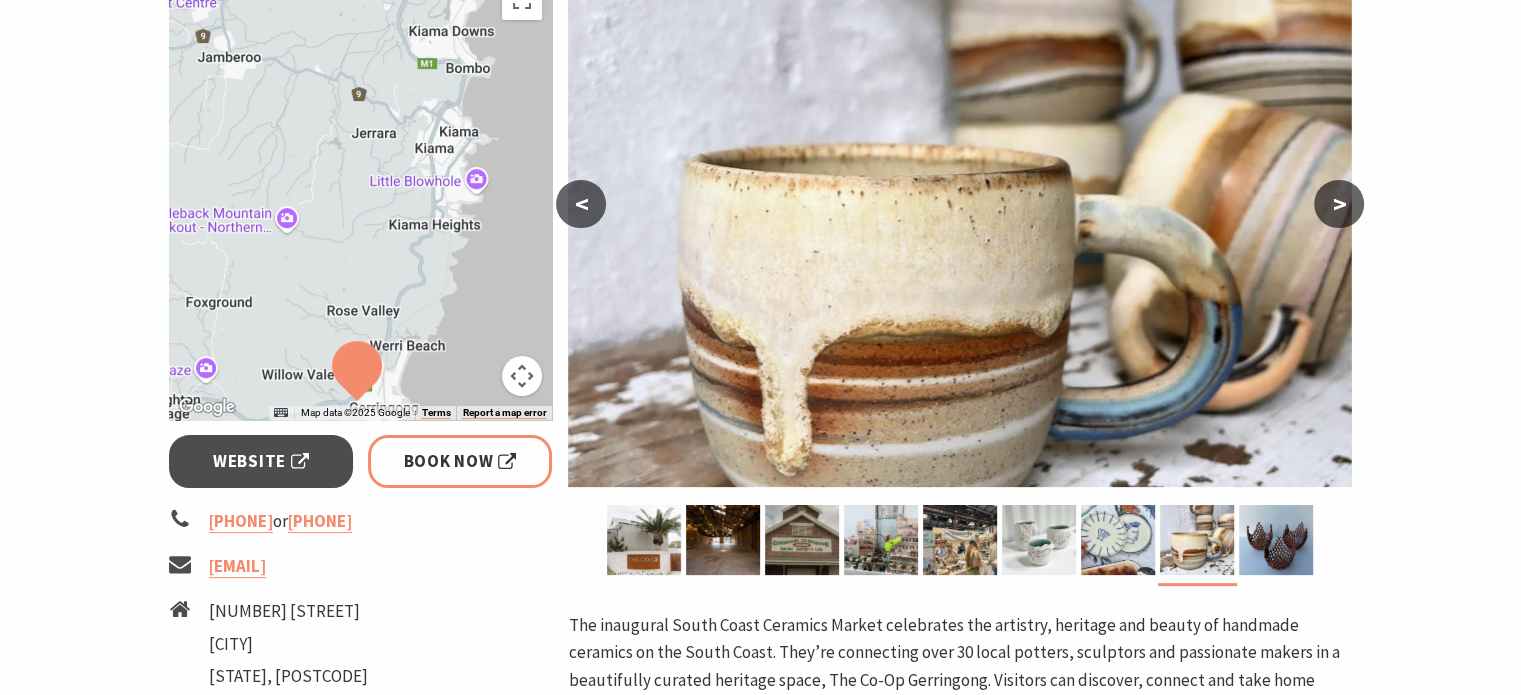drag, startPoint x: 438, startPoint y: 289, endPoint x: 544, endPoint y: 164, distance: 163.89326 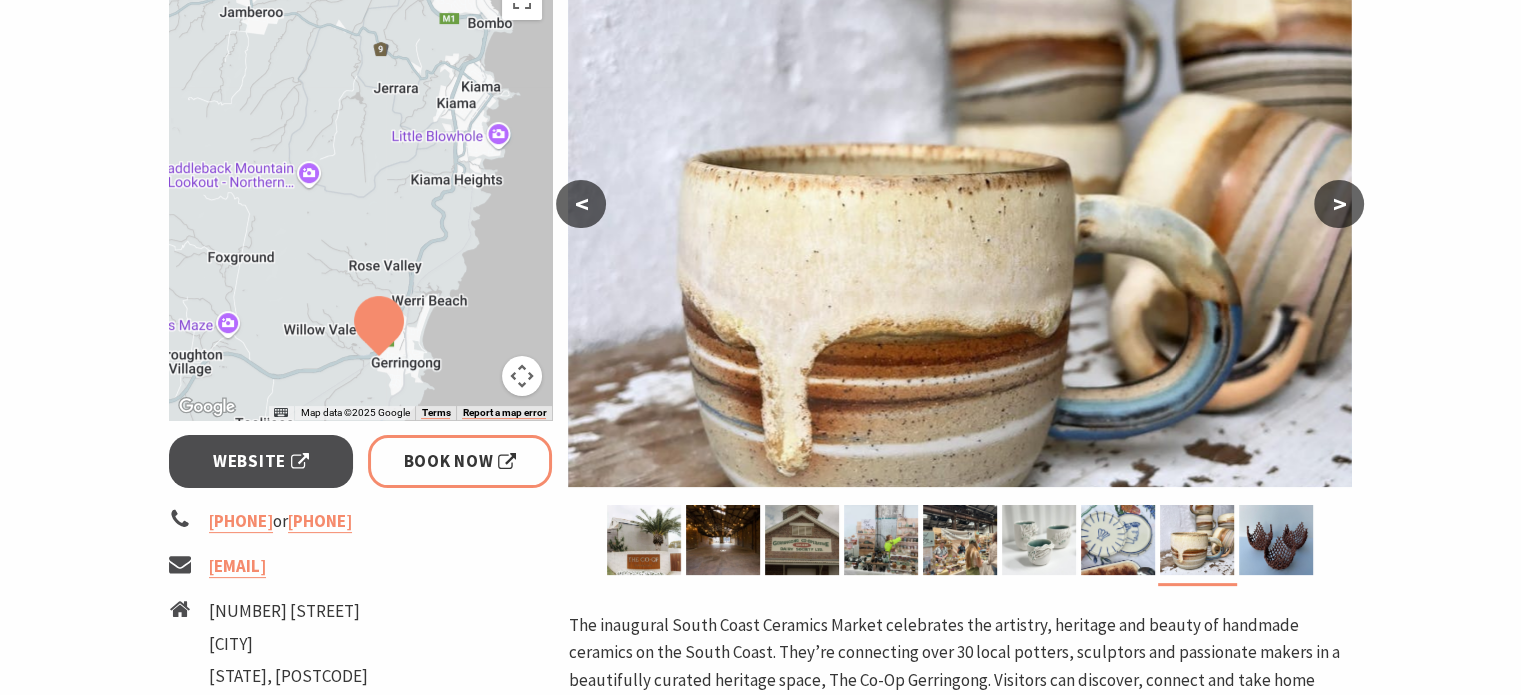drag, startPoint x: 480, startPoint y: 290, endPoint x: 457, endPoint y: 177, distance: 115.316956 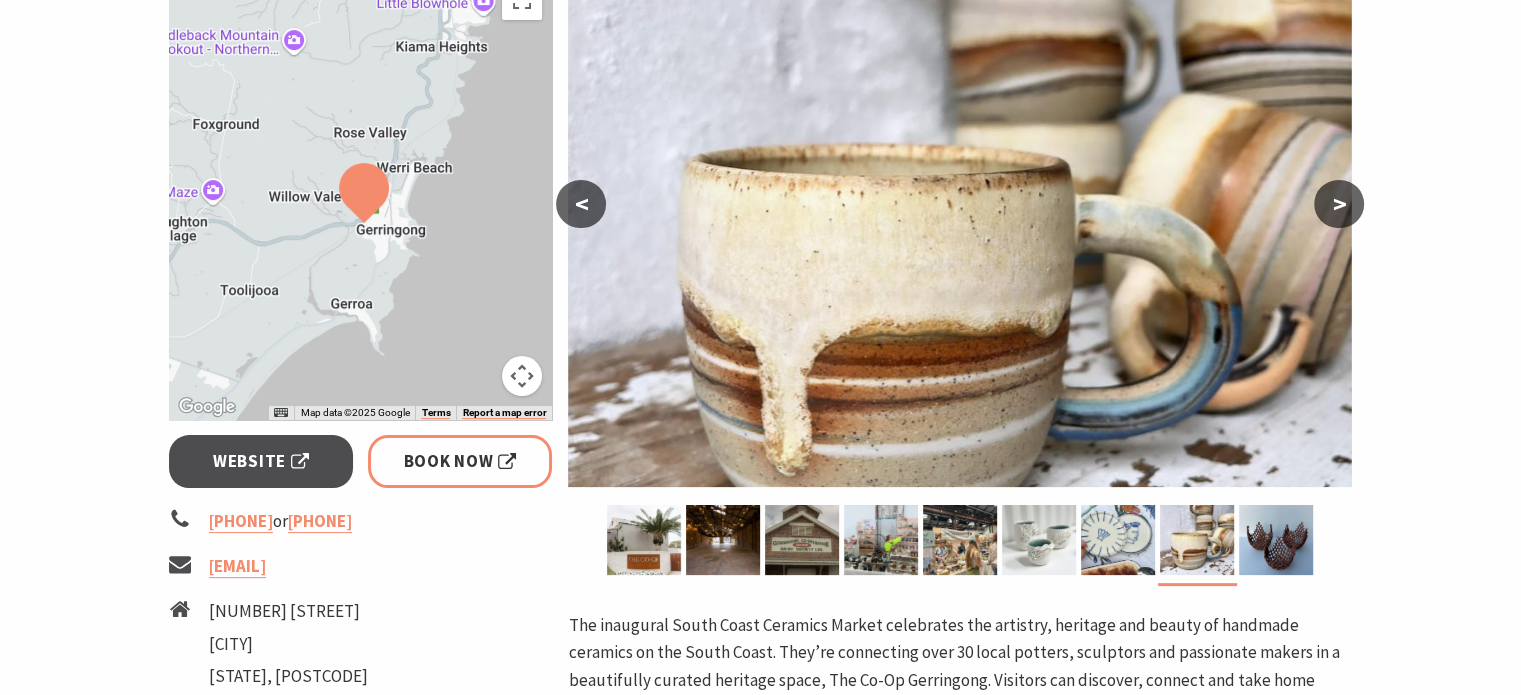 drag, startPoint x: 464, startPoint y: 271, endPoint x: 477, endPoint y: 279, distance: 15.264338 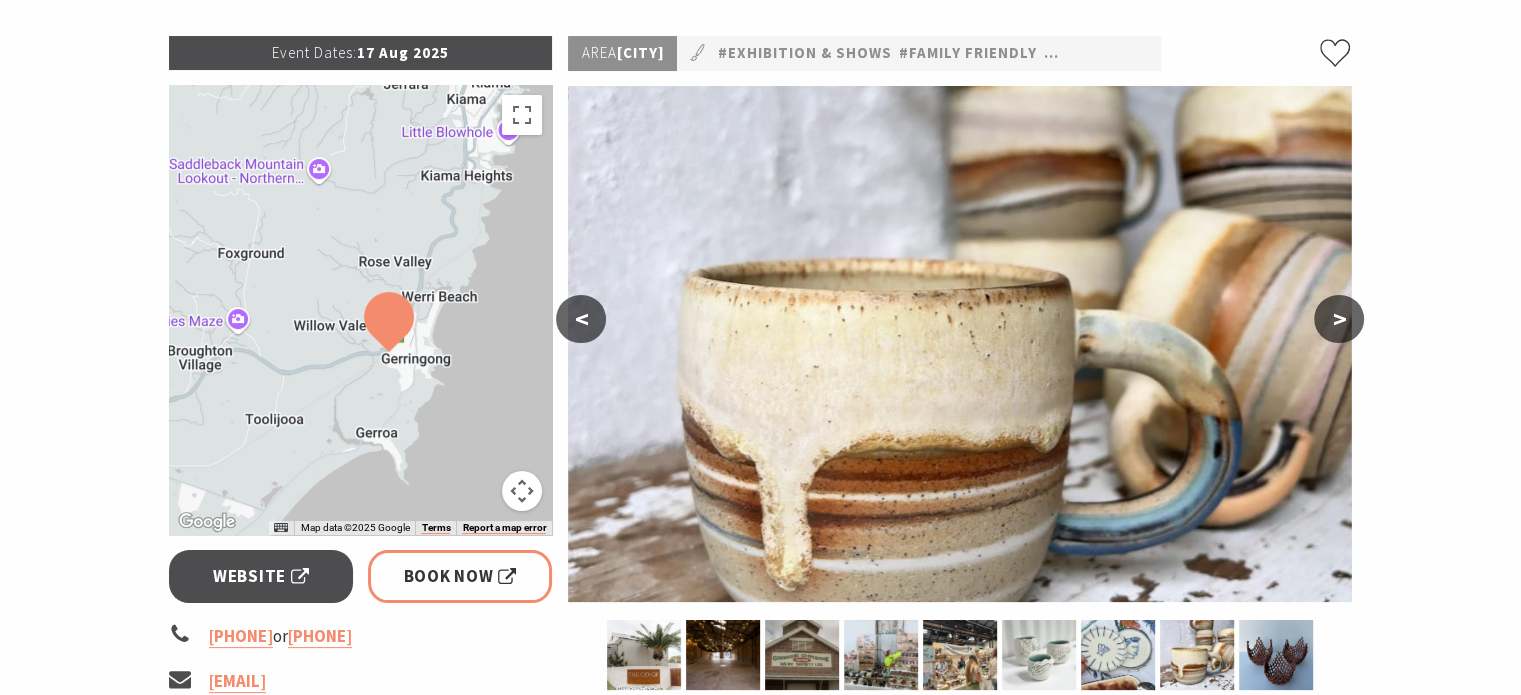 scroll, scrollTop: 300, scrollLeft: 0, axis: vertical 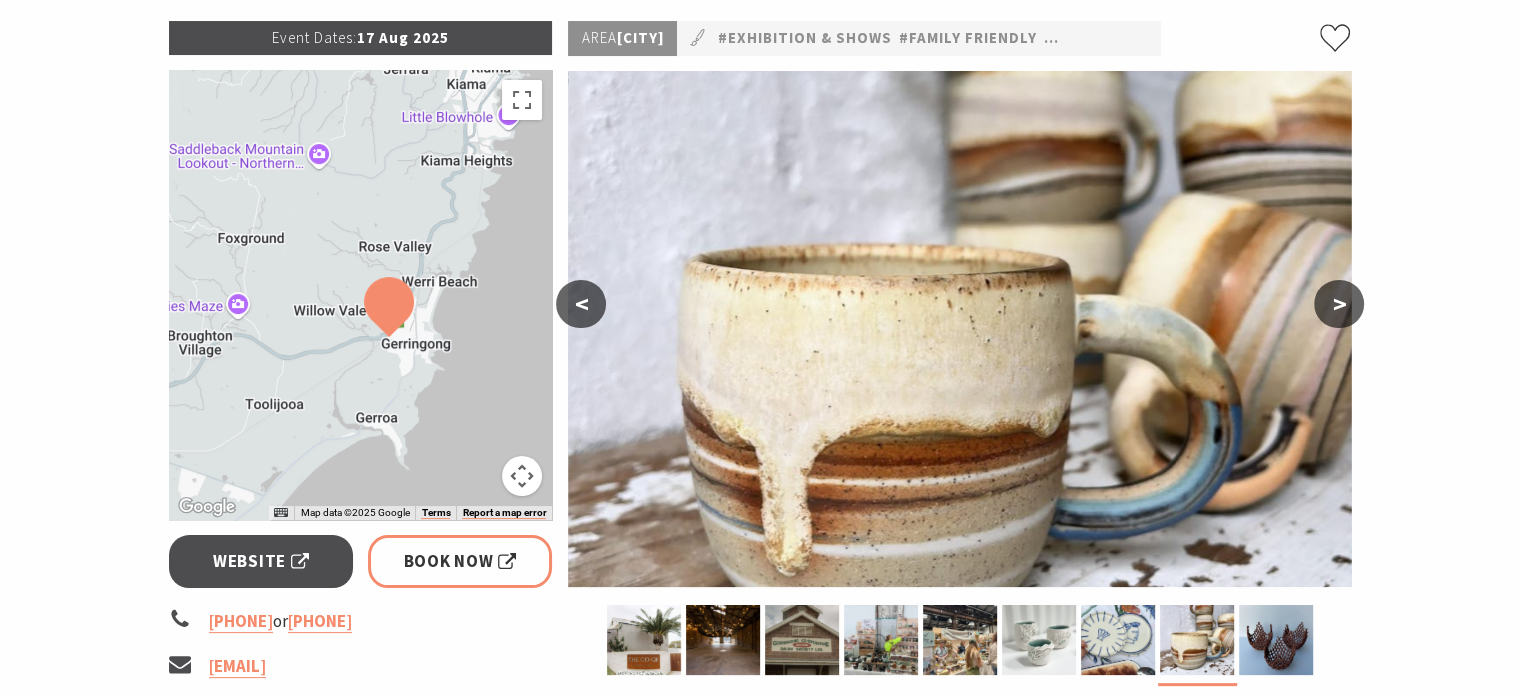 click on ">" at bounding box center [1339, 304] 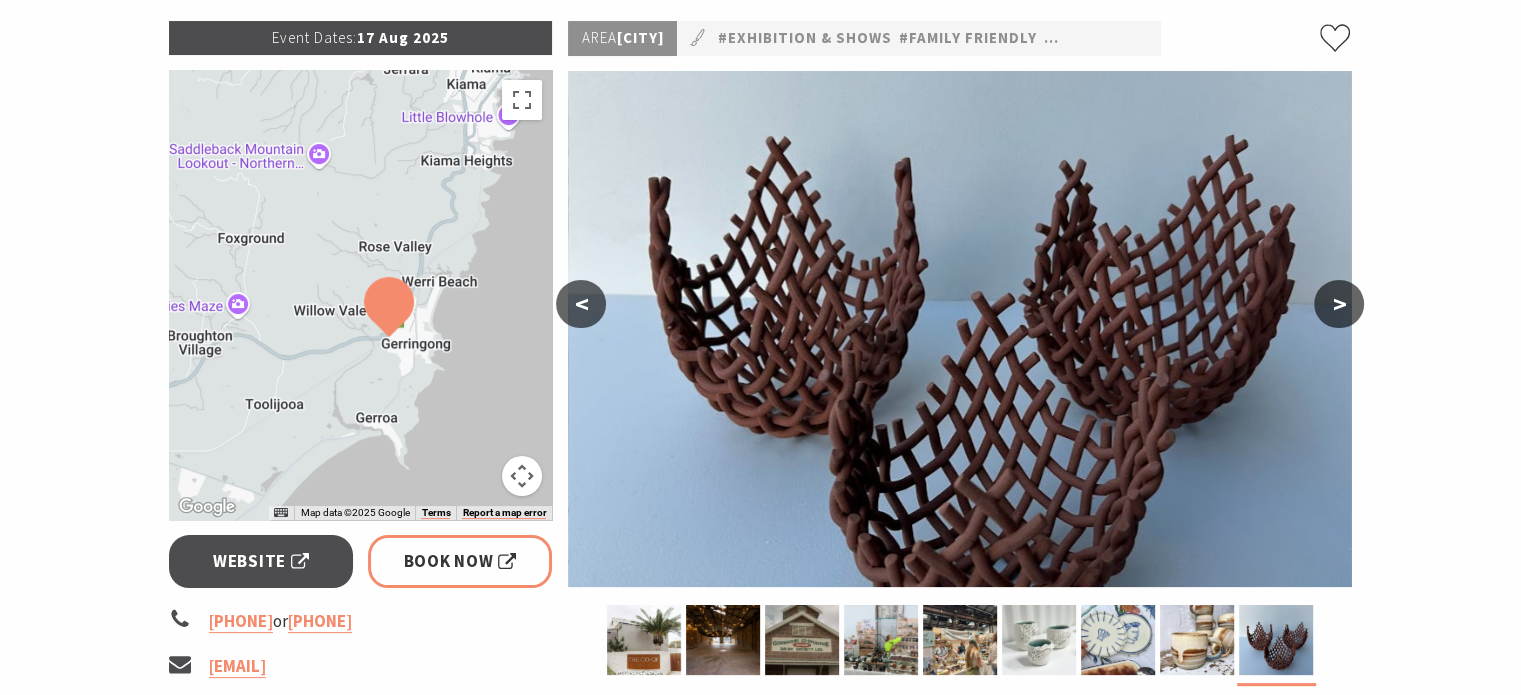click on ">" at bounding box center [1339, 304] 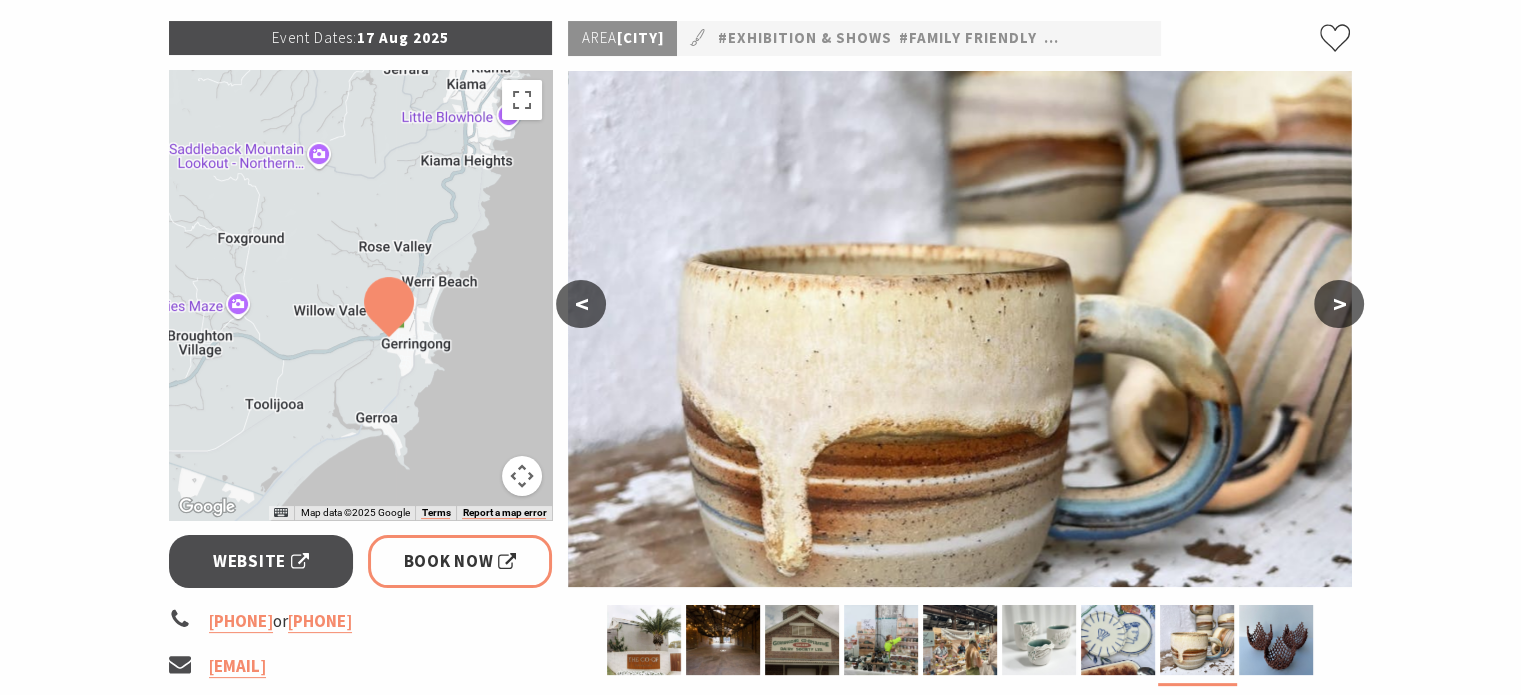 click on "<" at bounding box center [581, 304] 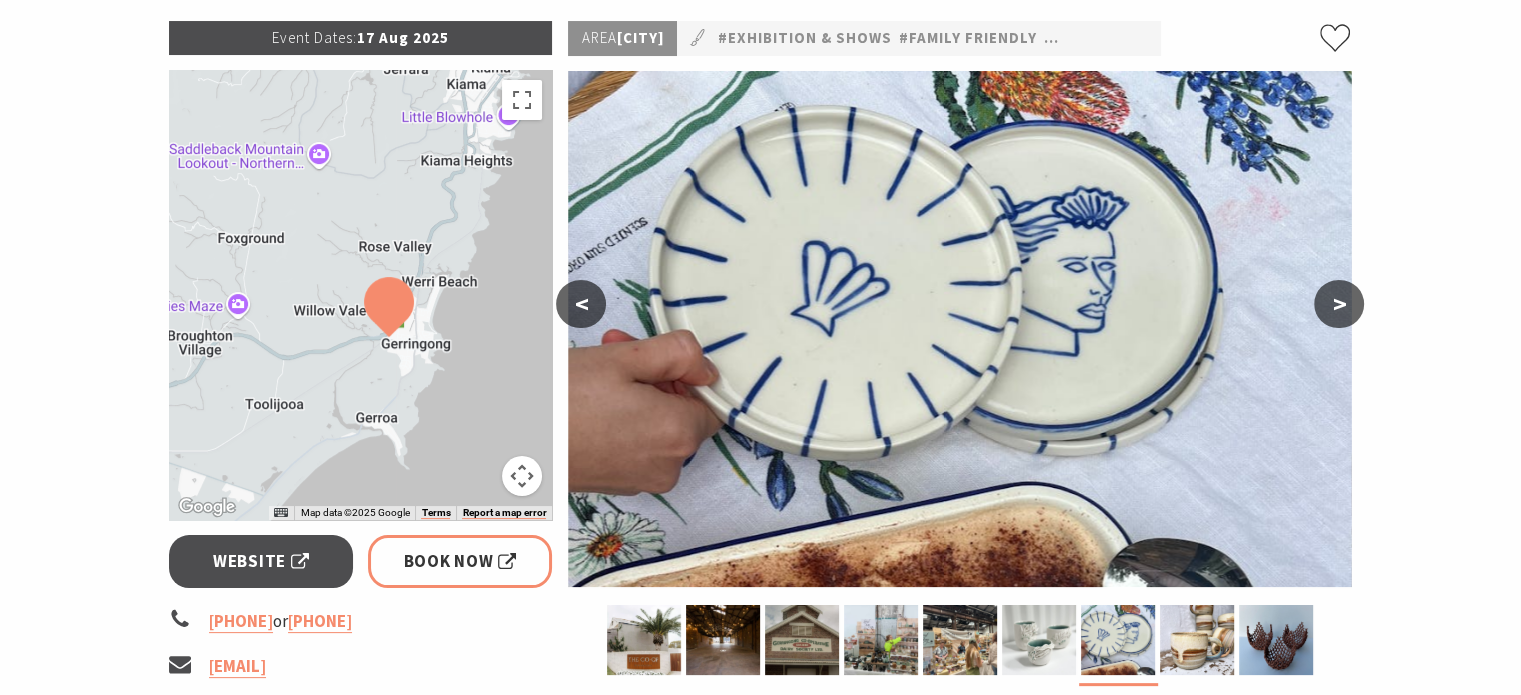 click on "<" at bounding box center [581, 304] 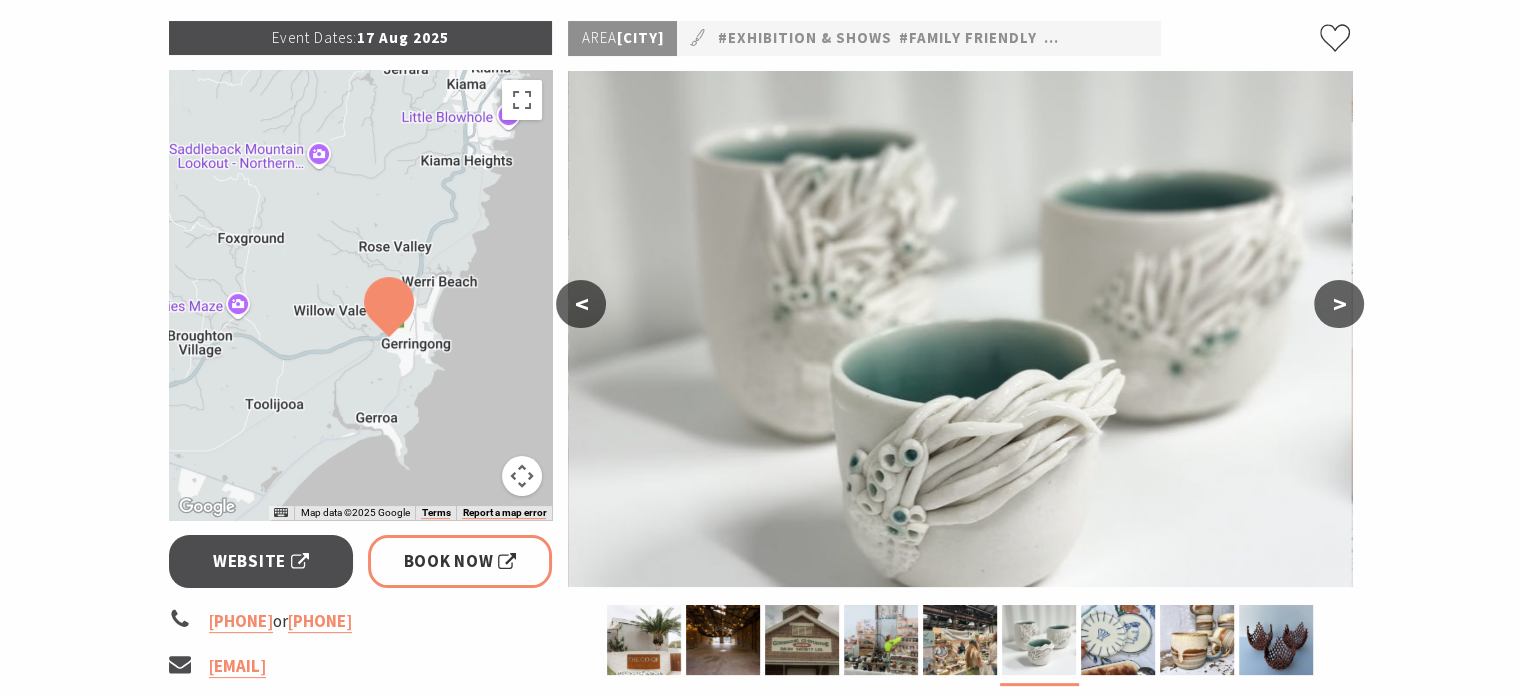 click on "<" at bounding box center [581, 304] 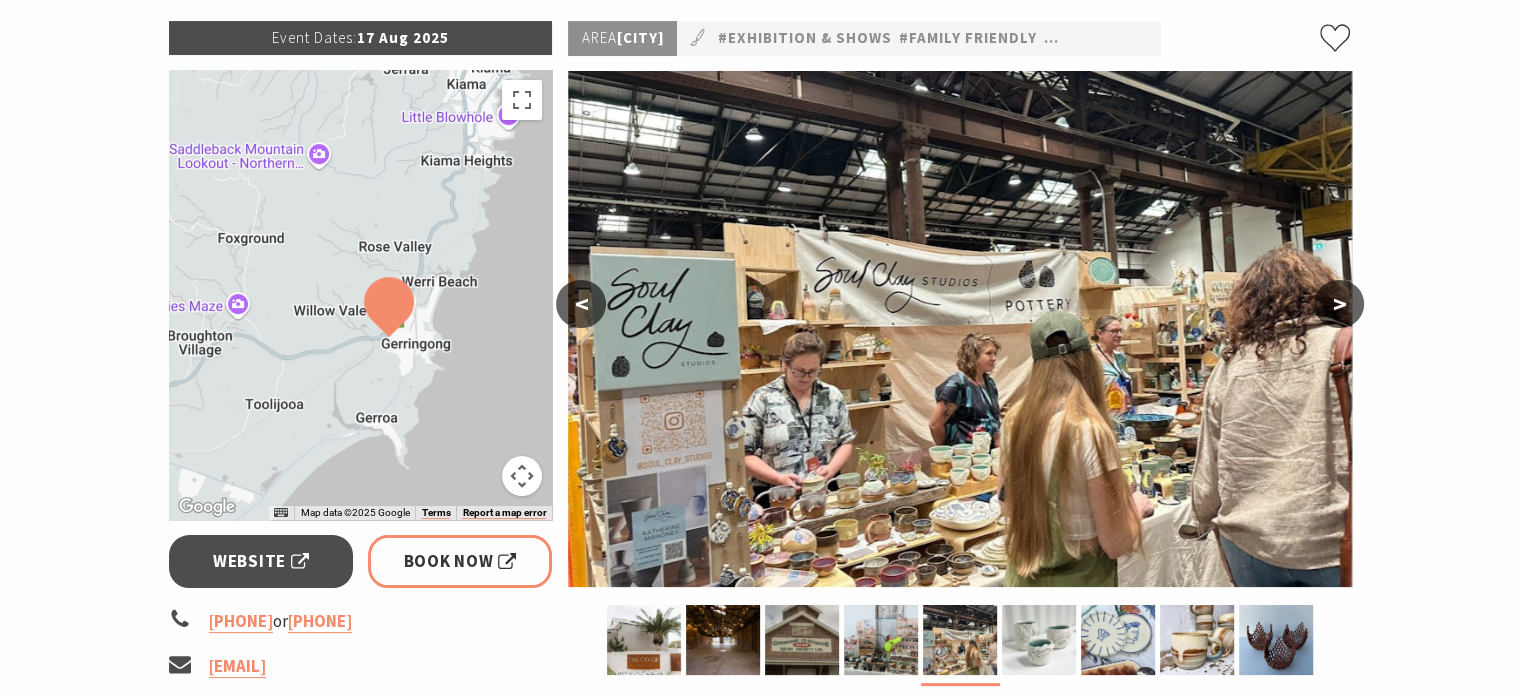 click on "<" at bounding box center (581, 304) 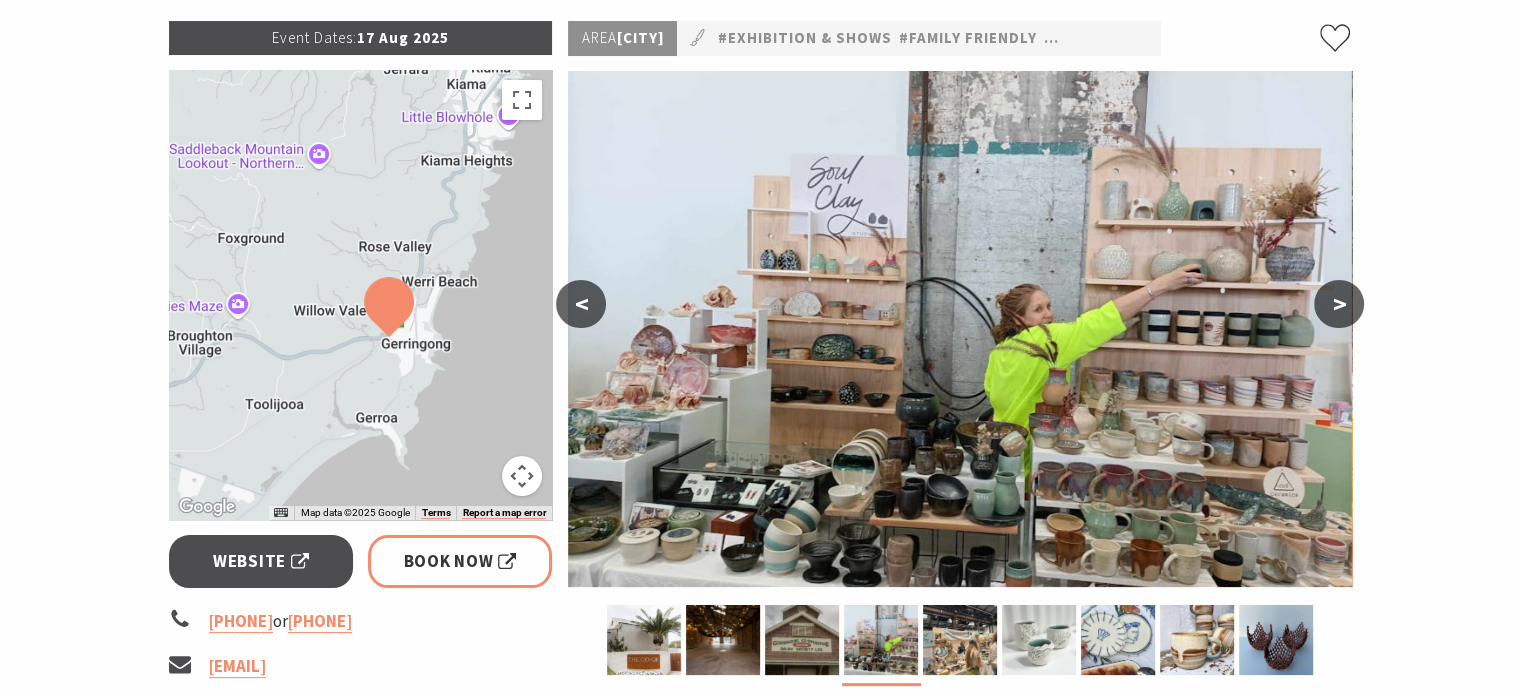 click on "<" at bounding box center [581, 304] 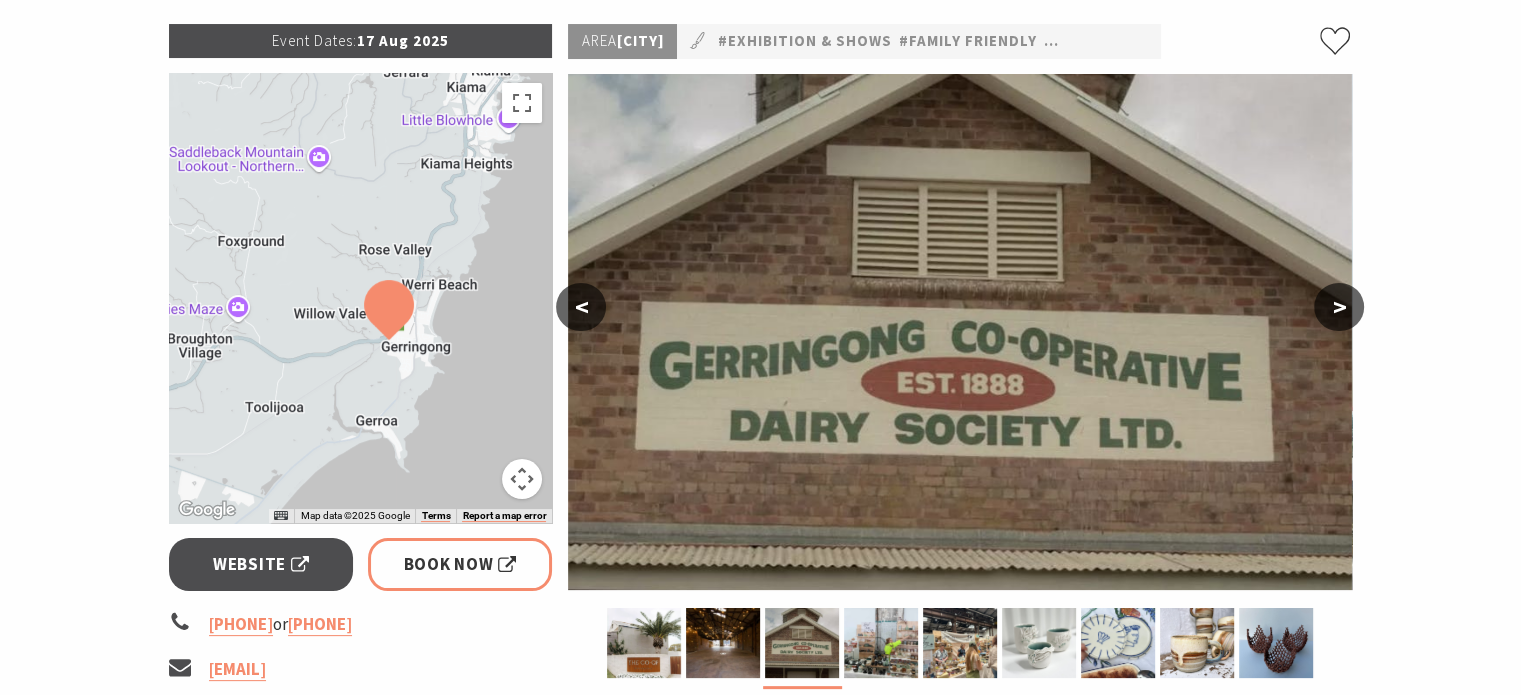 scroll, scrollTop: 200, scrollLeft: 0, axis: vertical 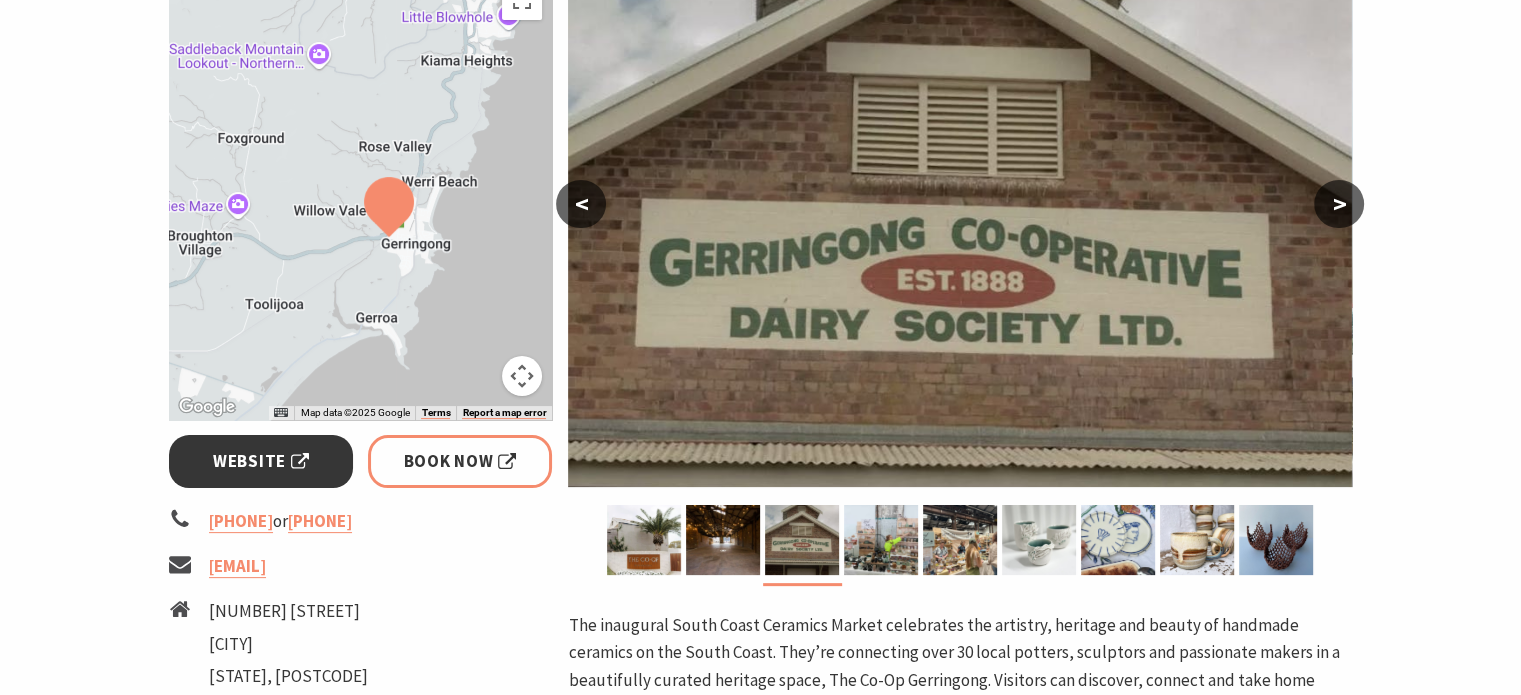 click on "Website" at bounding box center (261, 461) 